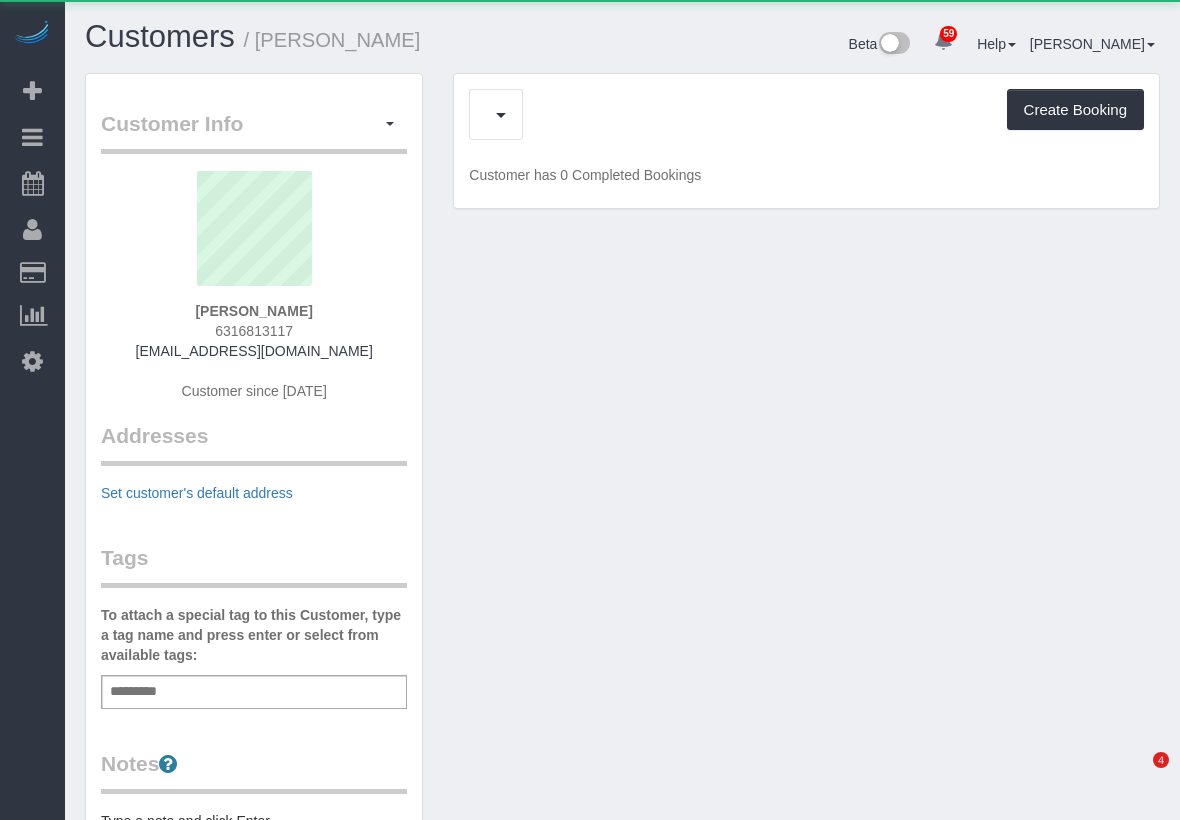 scroll, scrollTop: 0, scrollLeft: 0, axis: both 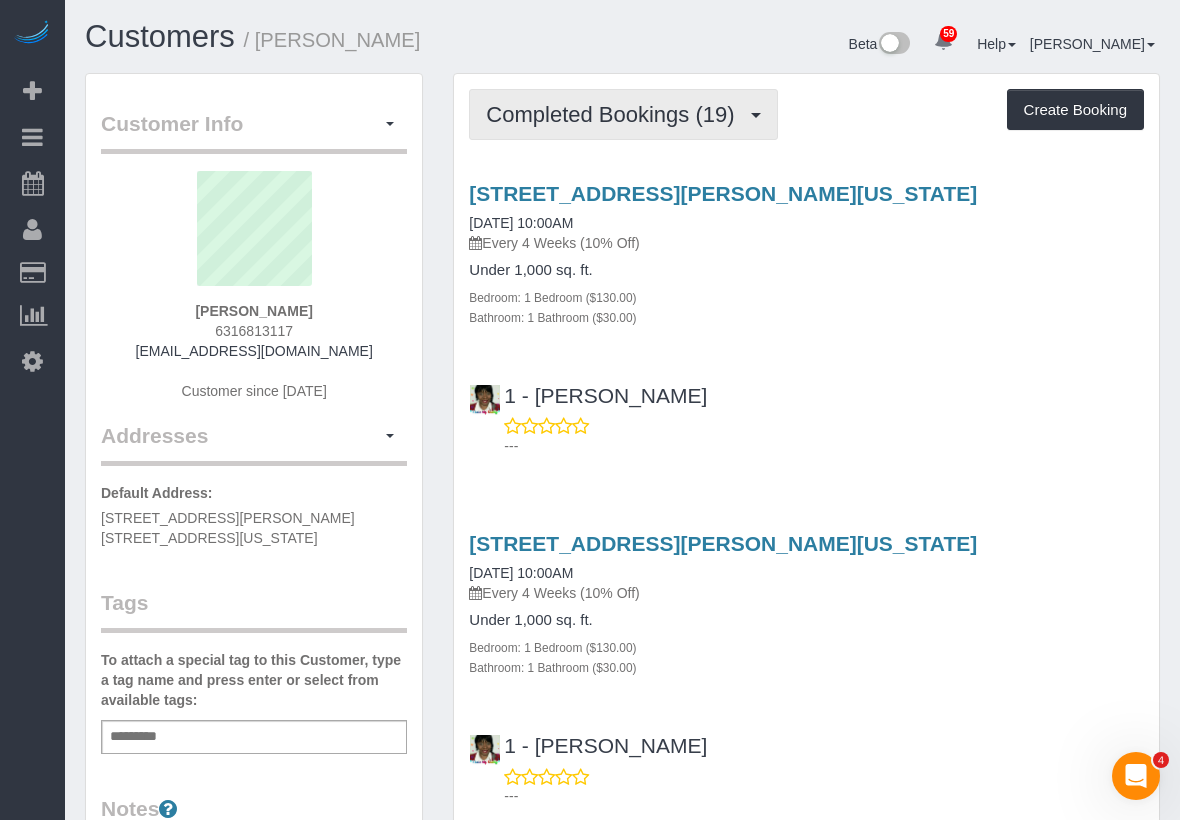 click on "Completed Bookings (19)" at bounding box center [623, 114] 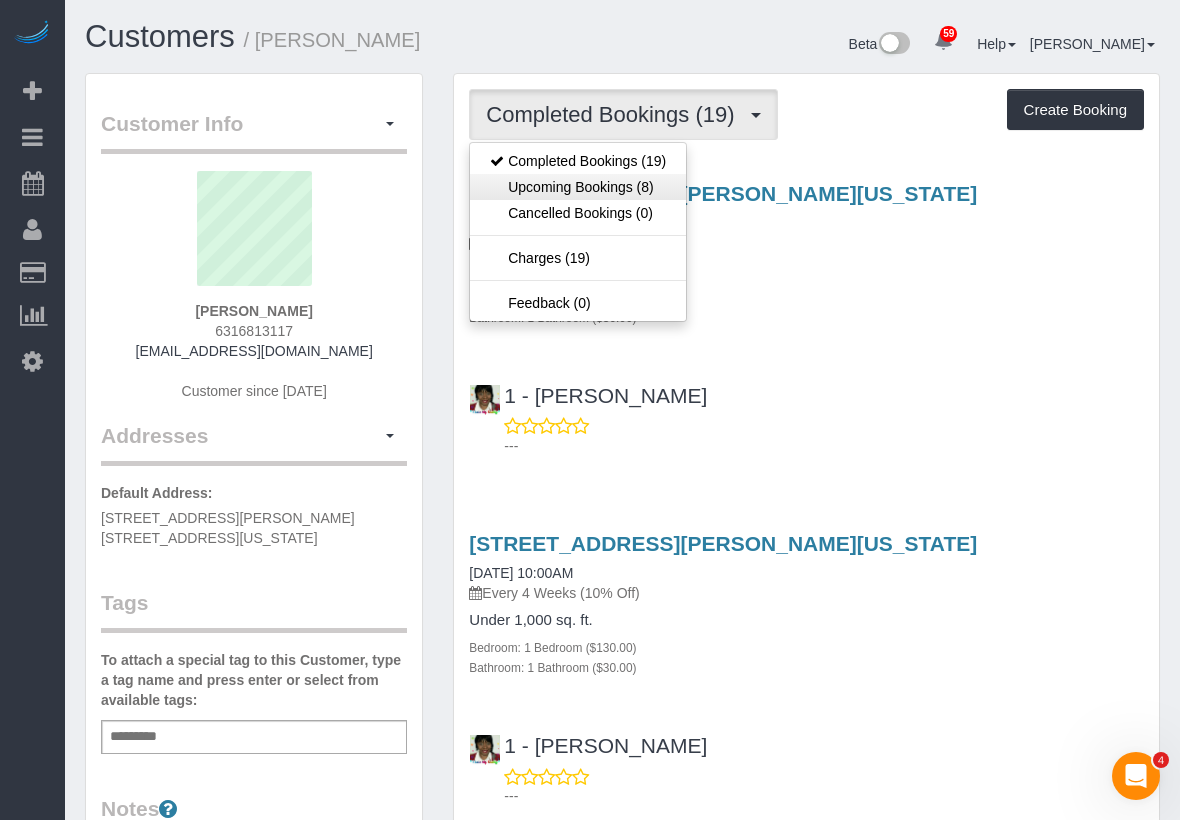 click on "Upcoming Bookings (8)" at bounding box center [578, 187] 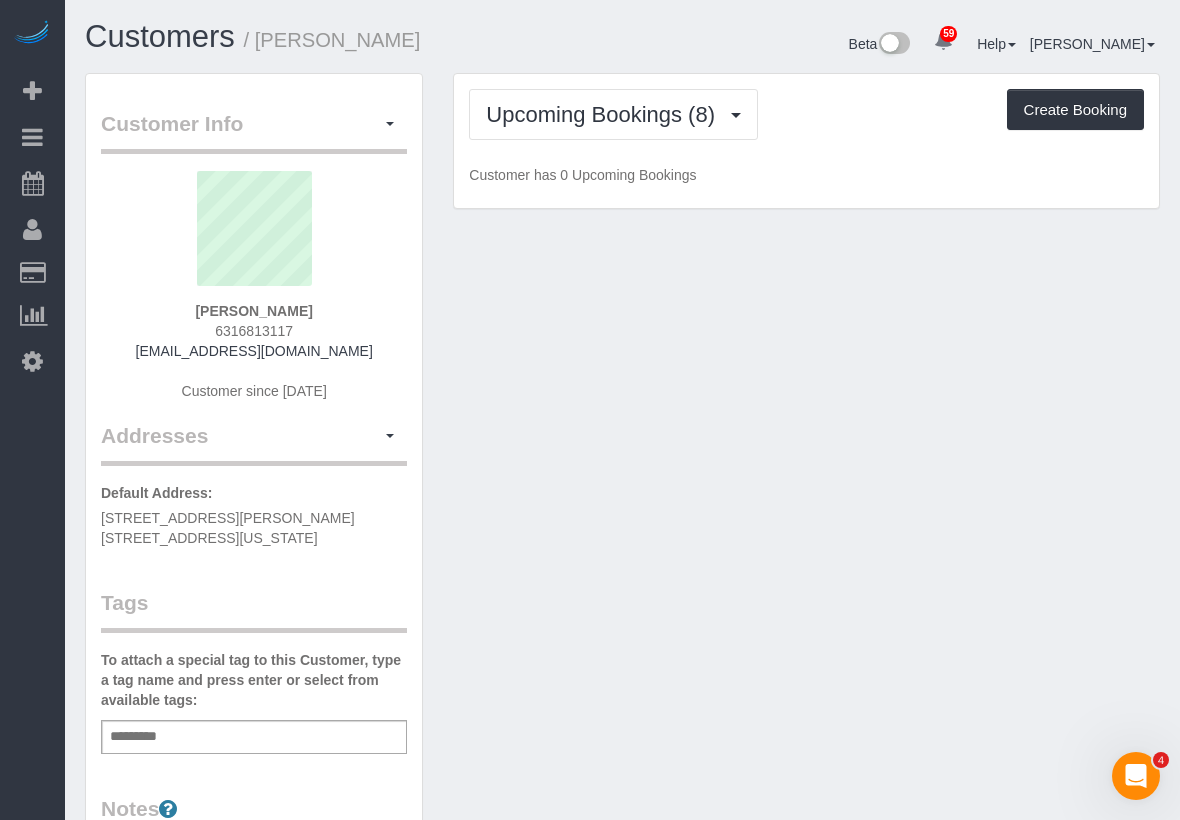 scroll, scrollTop: 1482, scrollLeft: 1180, axis: both 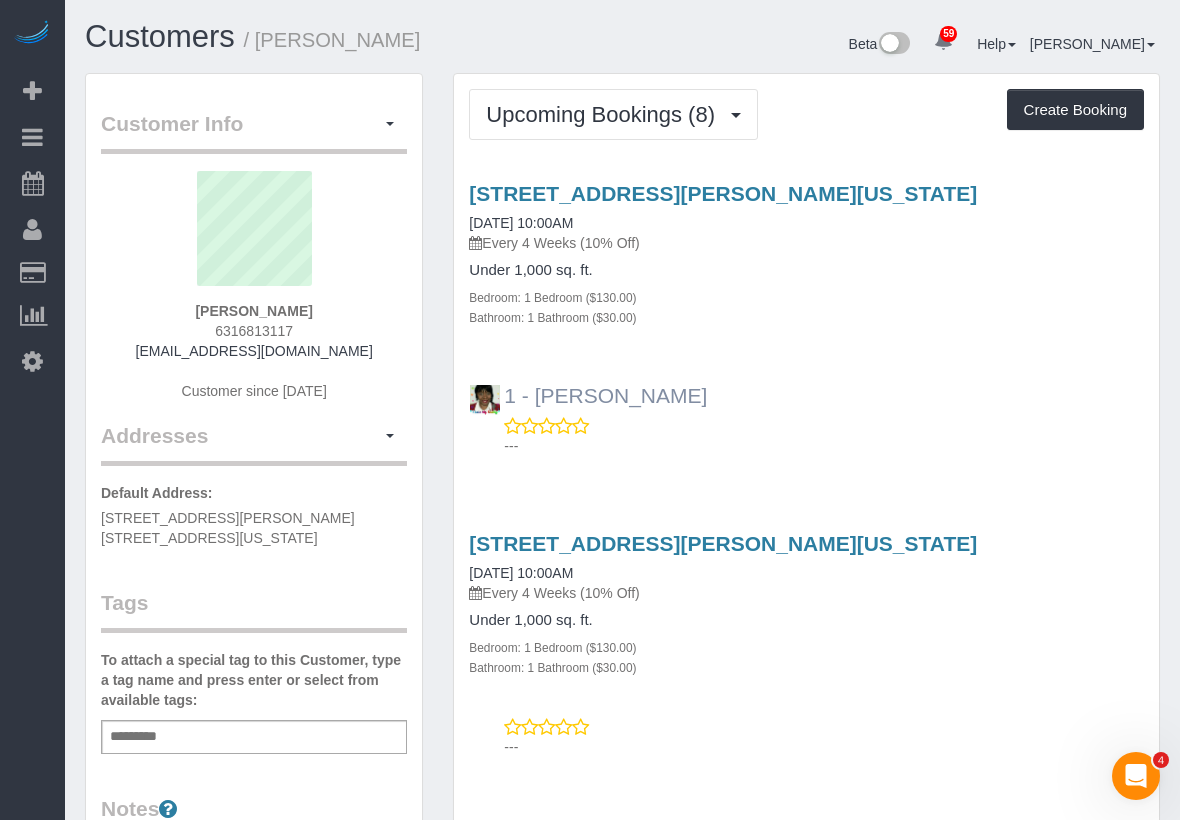 click on "1 - [PERSON_NAME]" at bounding box center [588, 395] 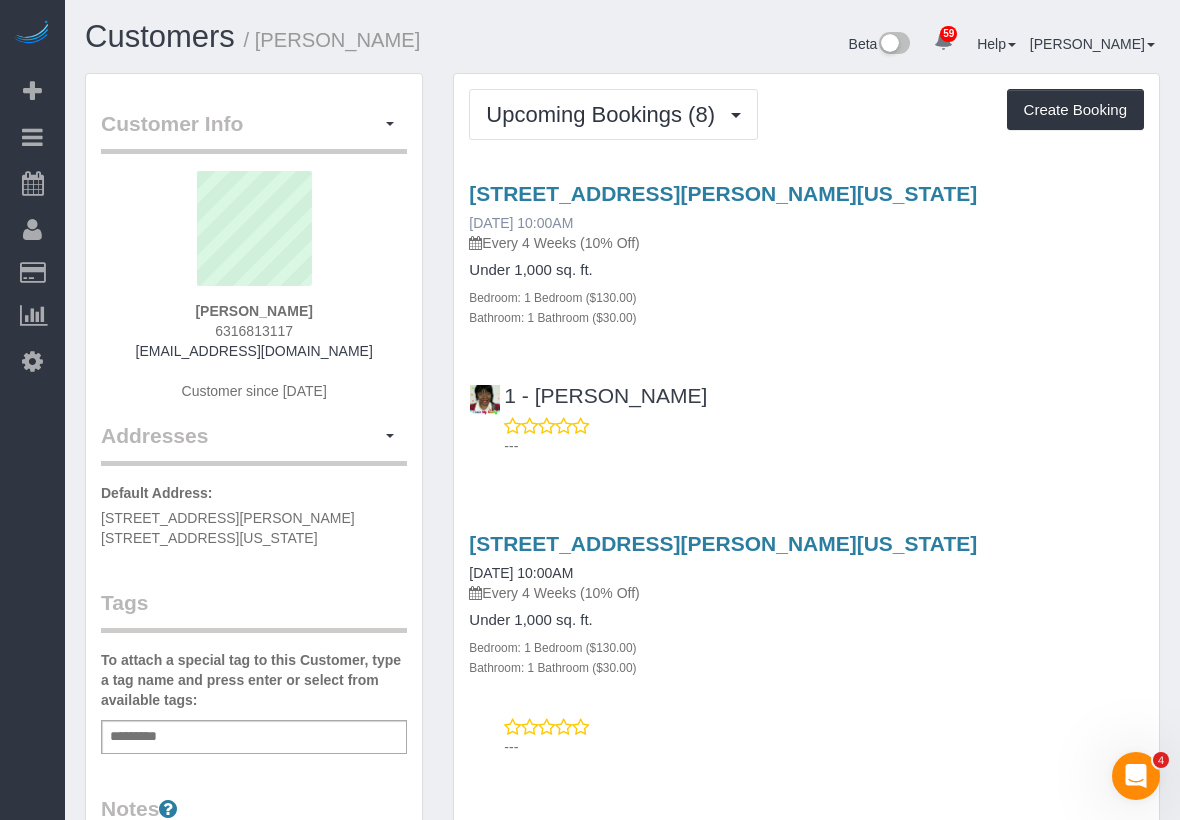 click on "07/10/2025 10:00AM" at bounding box center (521, 223) 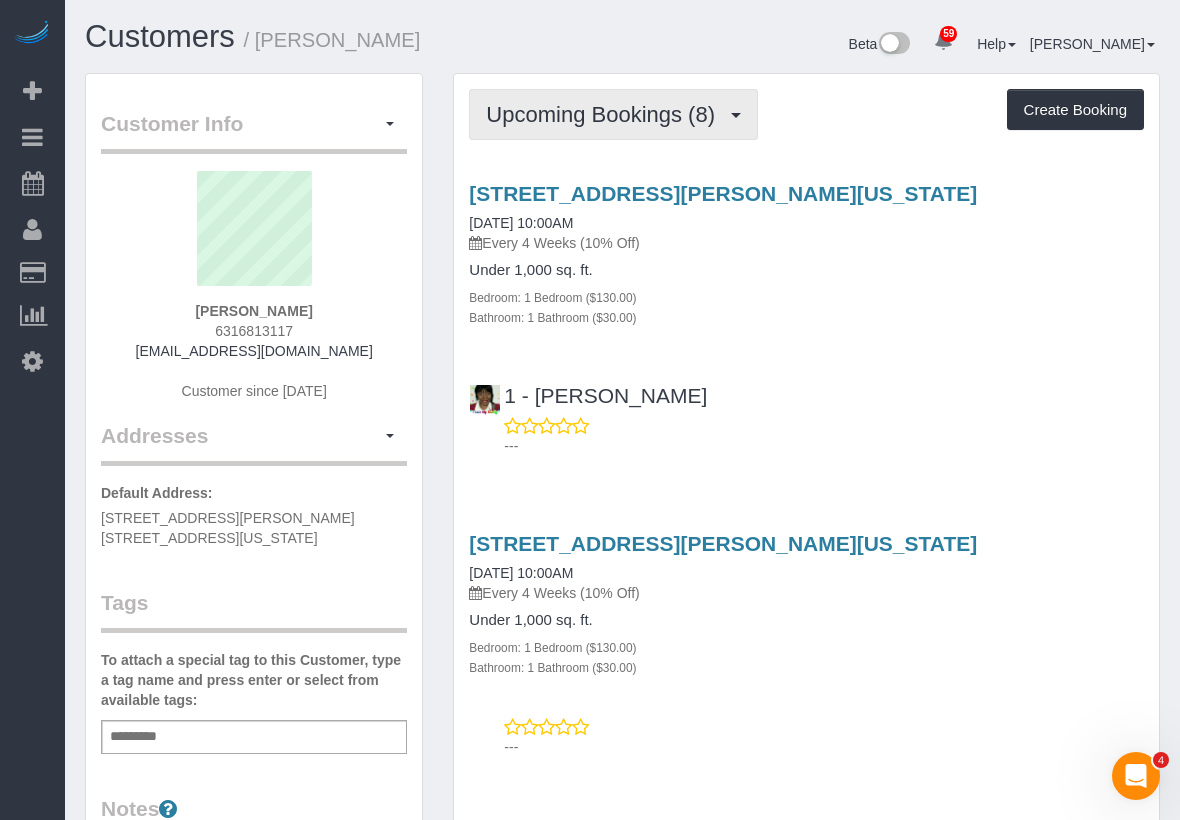 click on "Upcoming Bookings (8)" at bounding box center [605, 114] 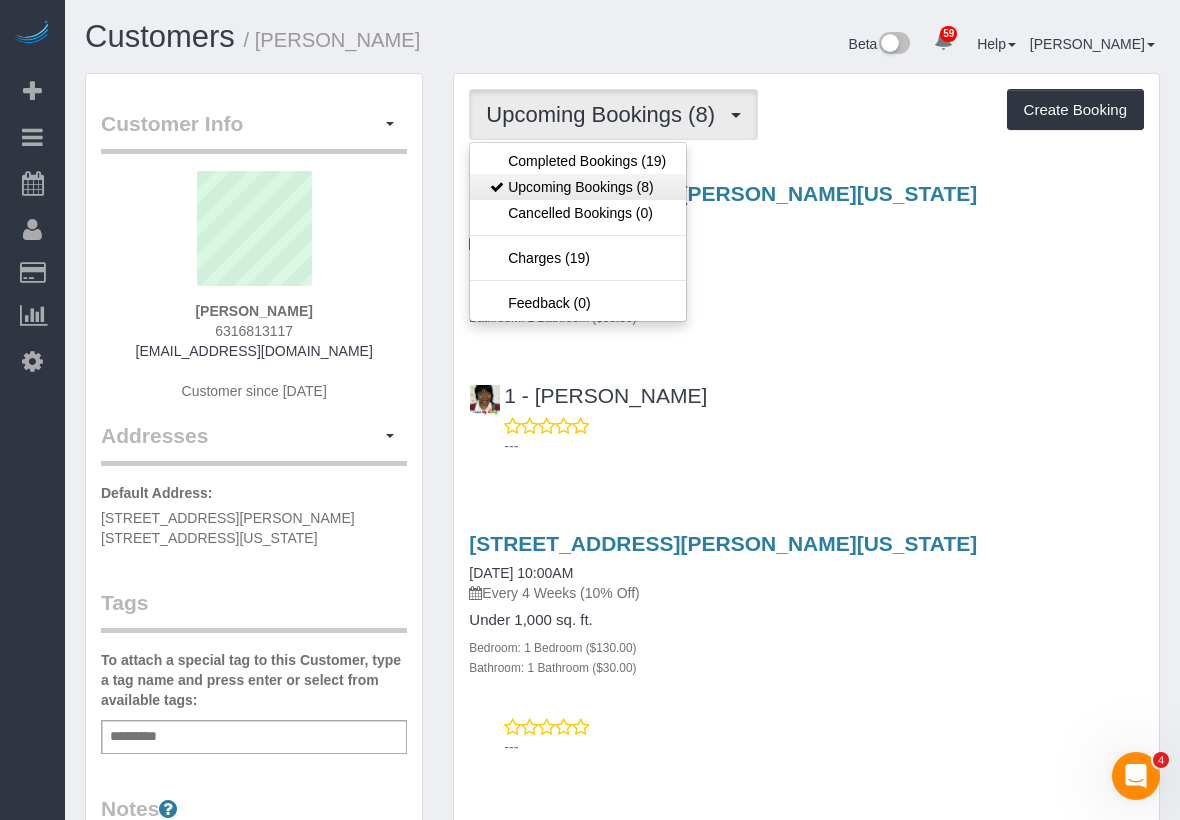 click on "Upcoming Bookings (8)" at bounding box center [578, 187] 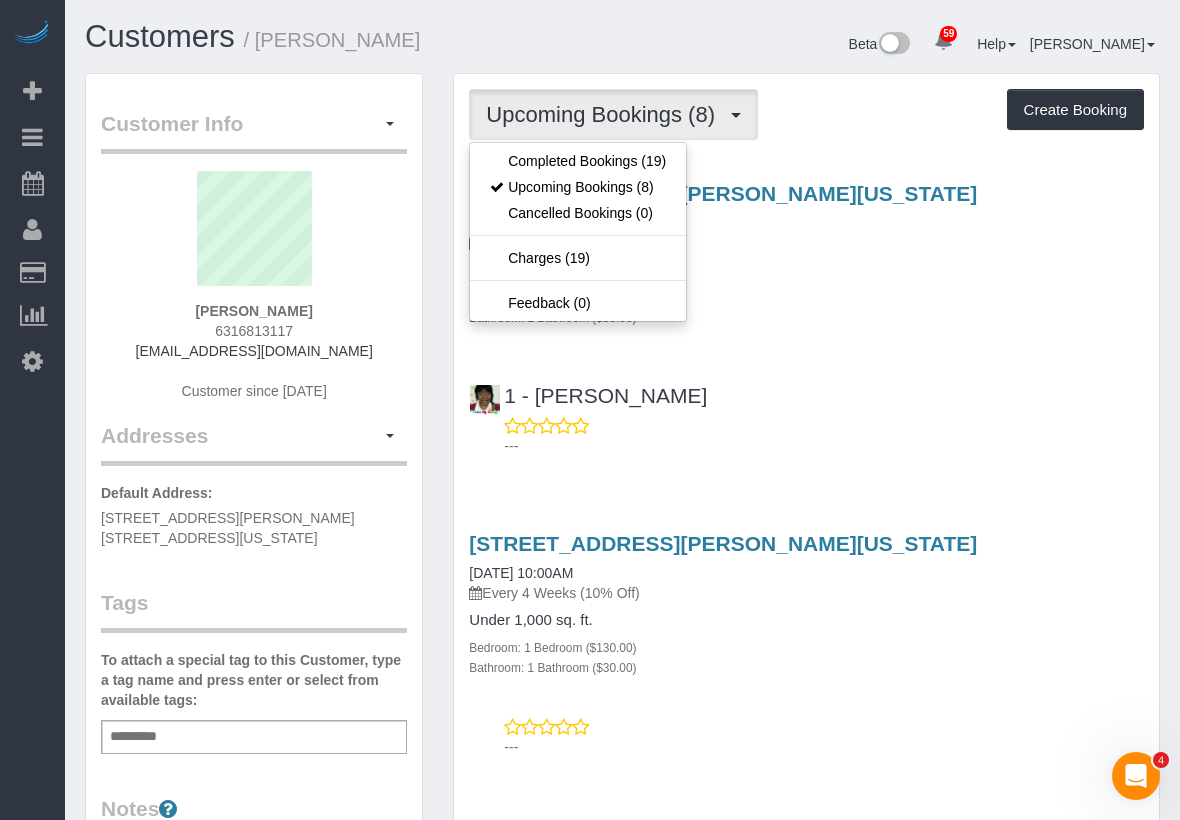 scroll, scrollTop: 1482, scrollLeft: 1180, axis: both 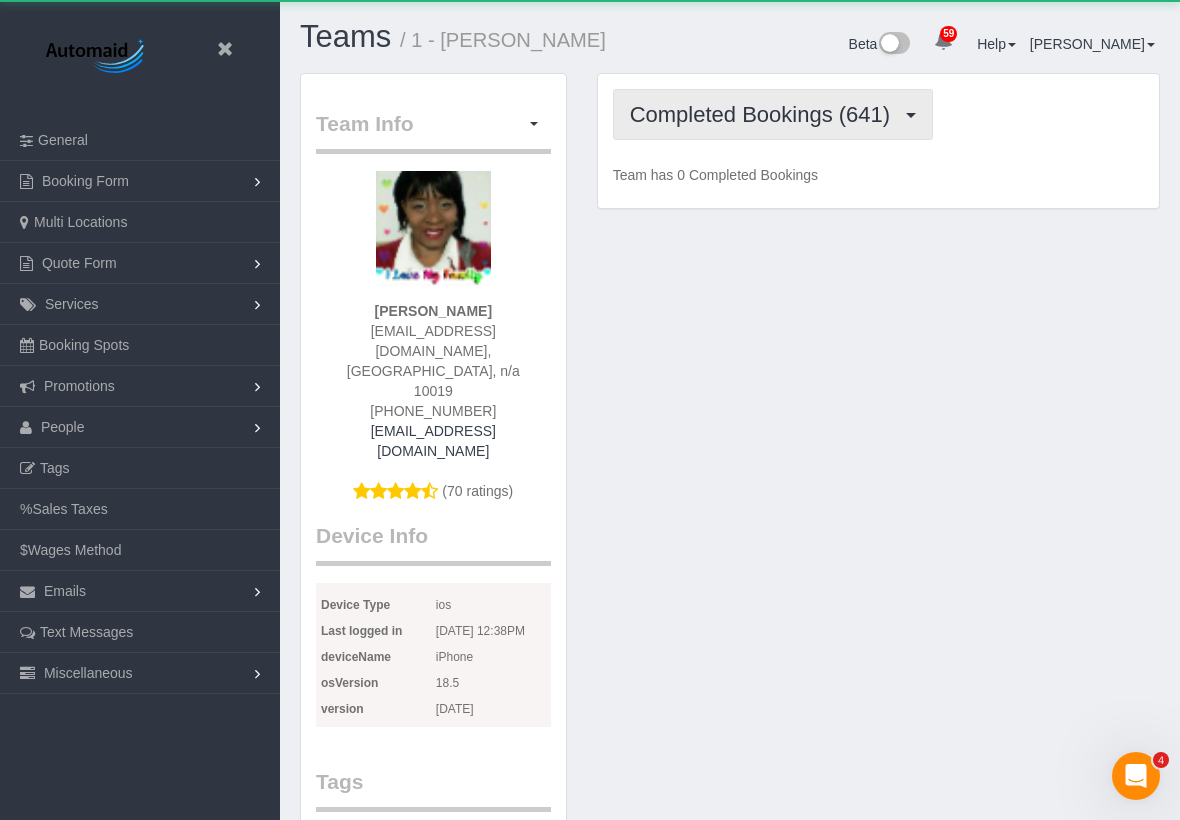 click on "Completed Bookings (641)" at bounding box center [765, 114] 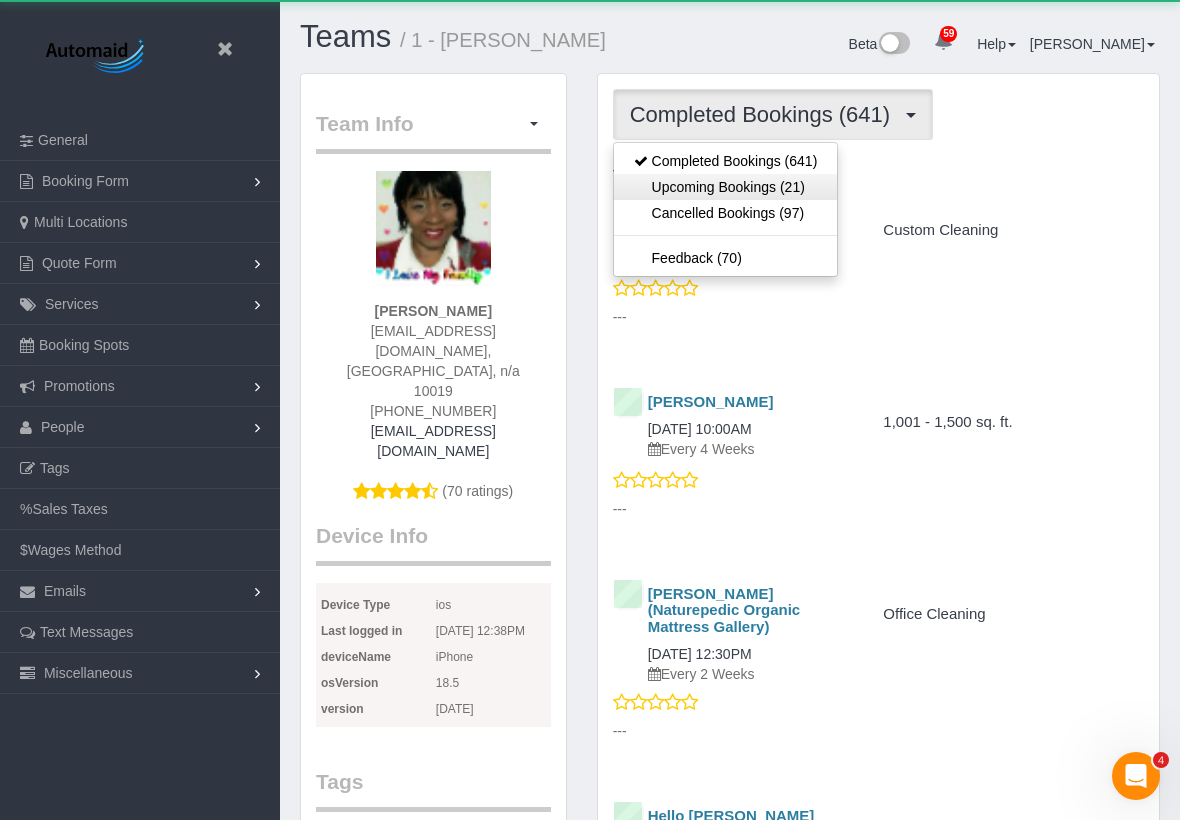 scroll, scrollTop: 94027, scrollLeft: 98820, axis: both 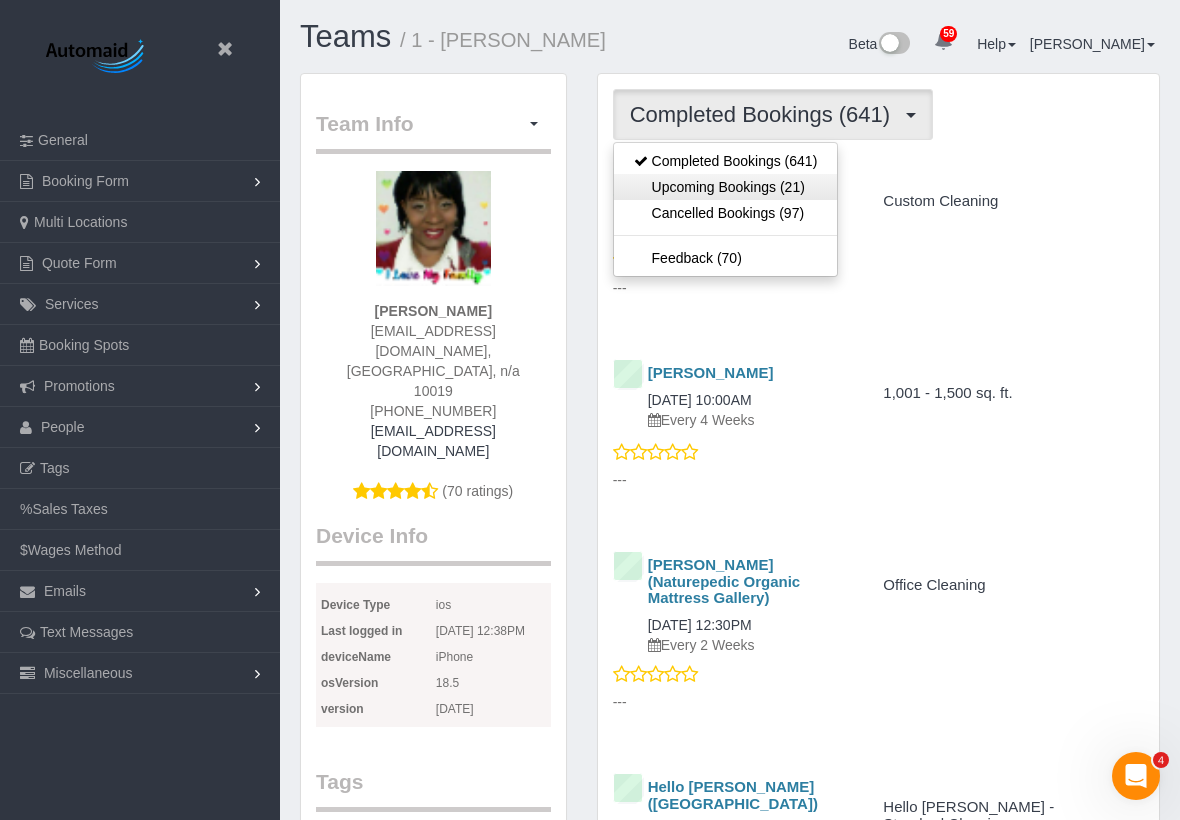 click on "Upcoming Bookings (21)" at bounding box center (726, 187) 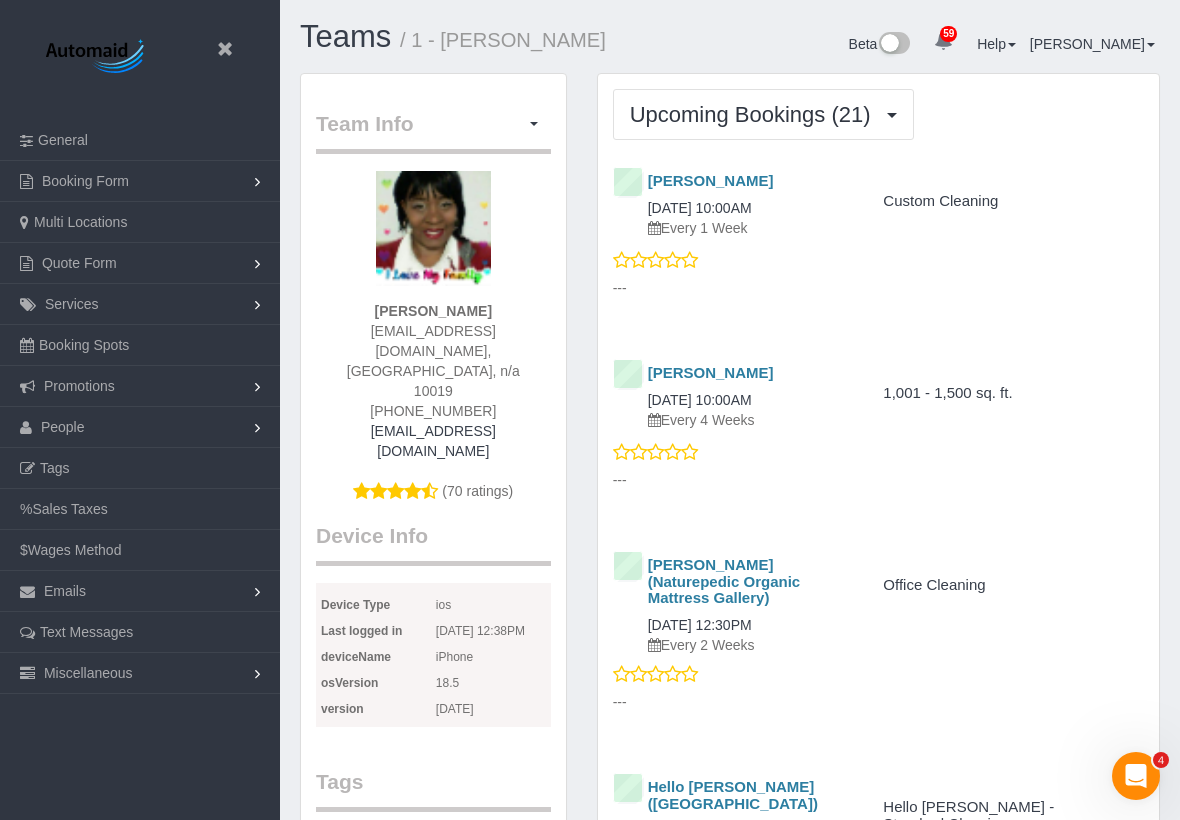 scroll, scrollTop: 5013, scrollLeft: 1180, axis: both 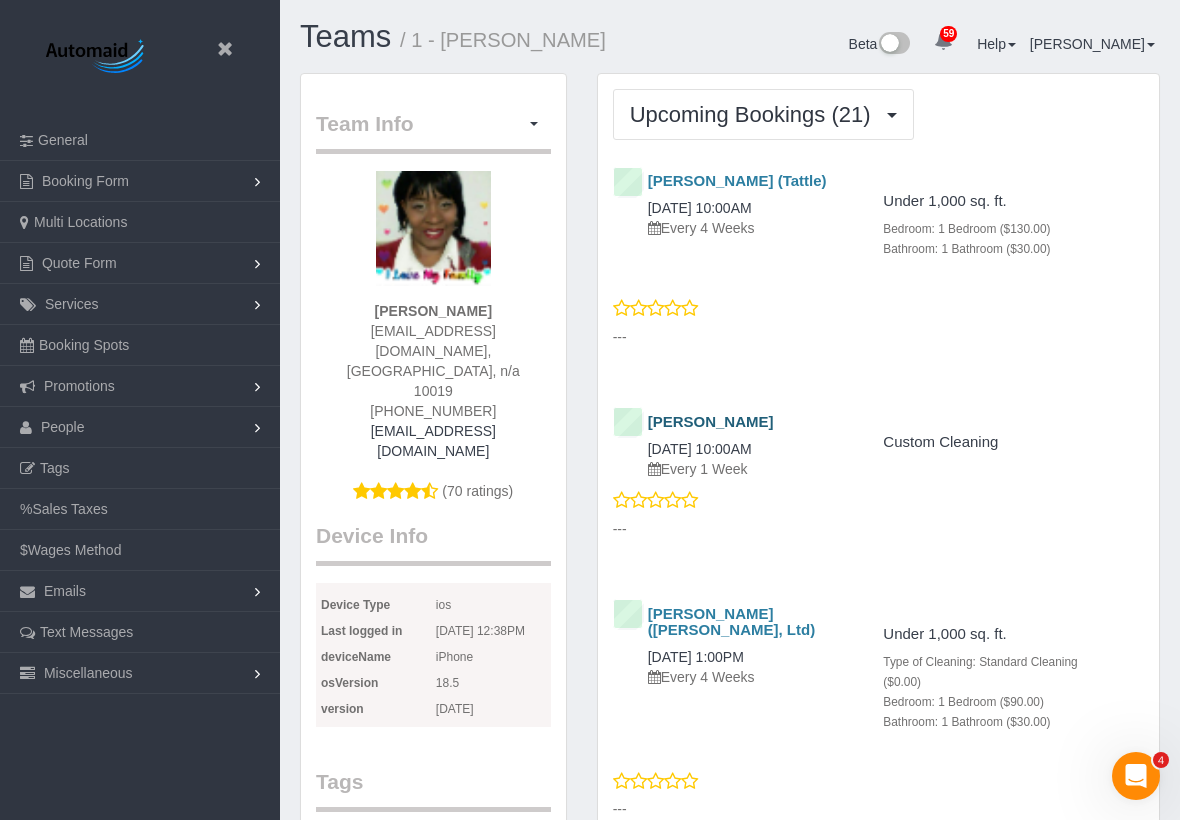 click on "Leah Carter" at bounding box center (711, 421) 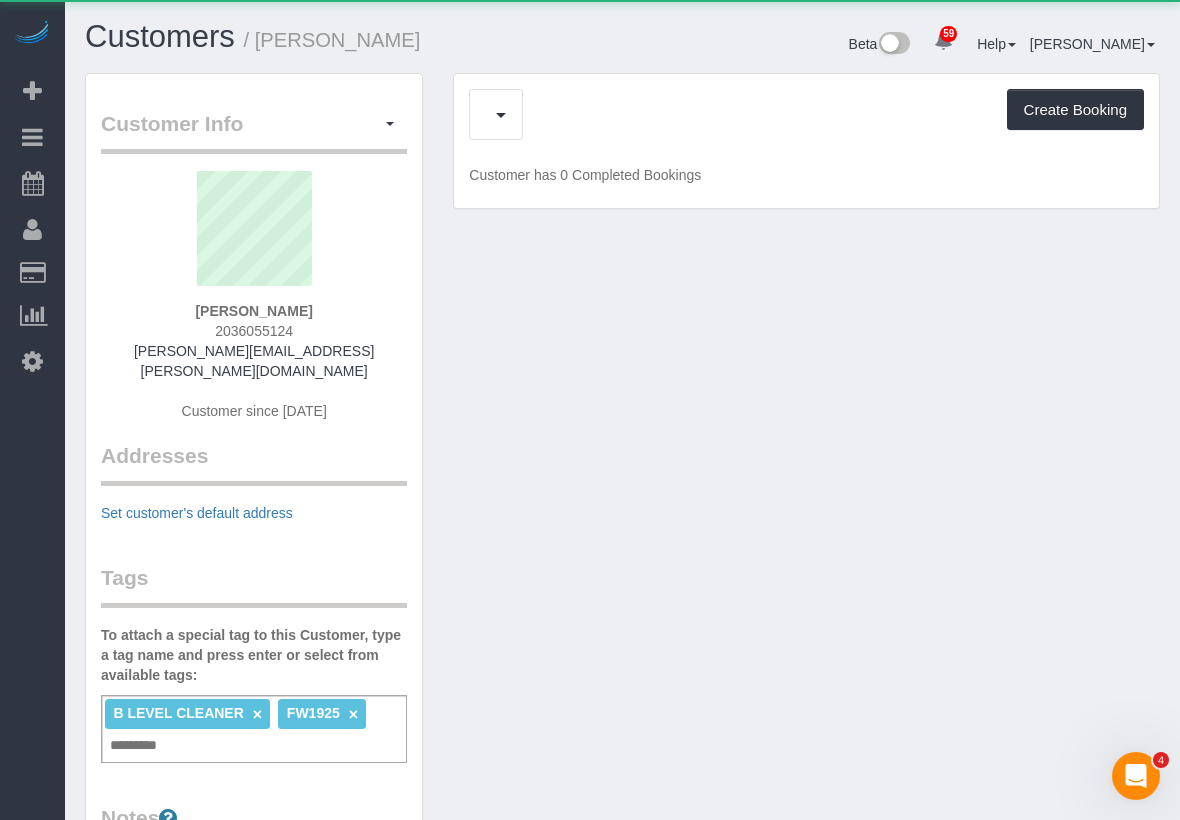 scroll, scrollTop: 1394, scrollLeft: 1180, axis: both 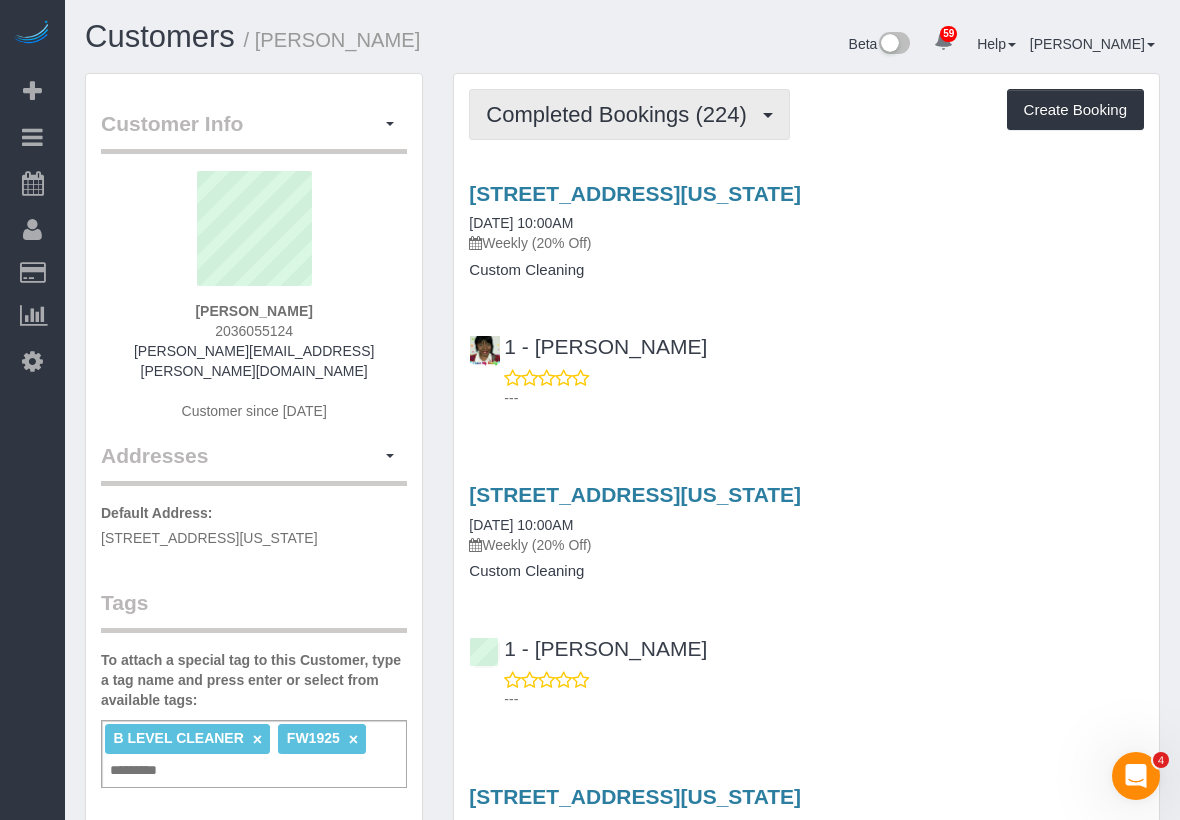 click on "Completed Bookings (224)" at bounding box center [621, 114] 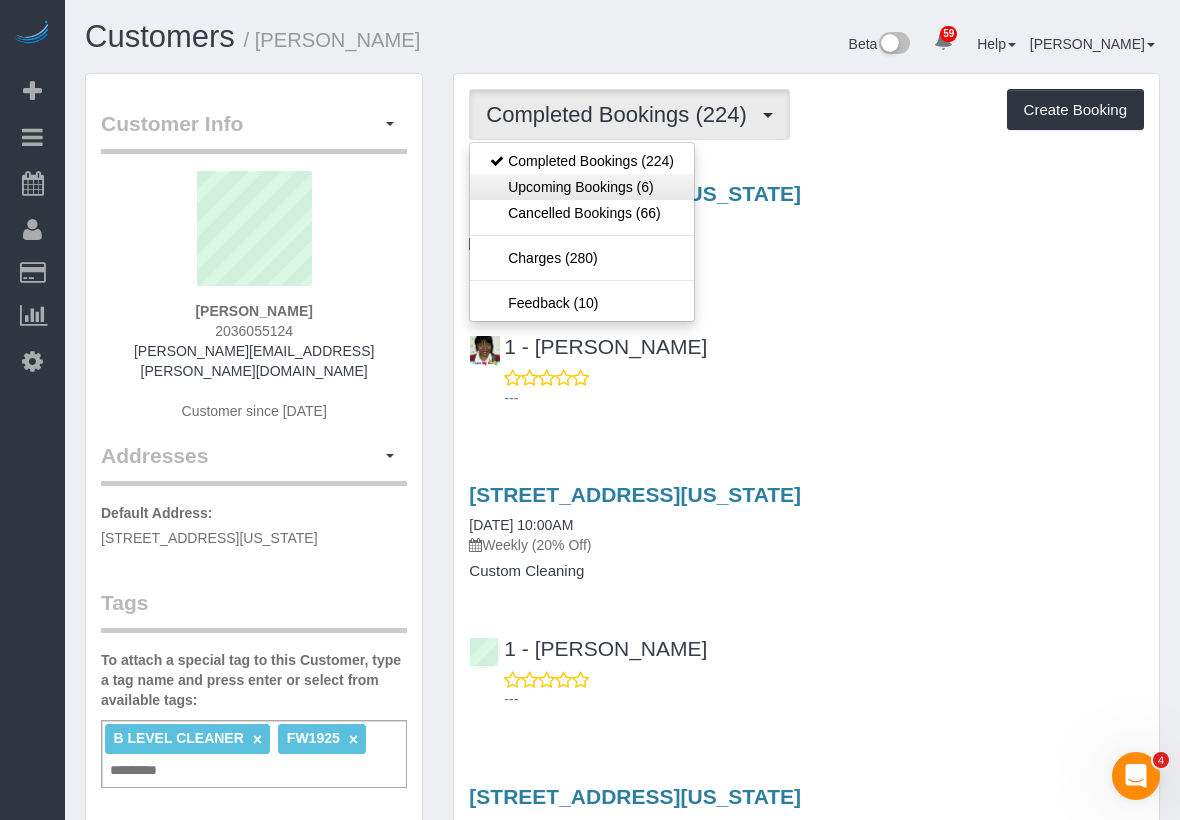 click on "Upcoming Bookings (6)" at bounding box center (582, 187) 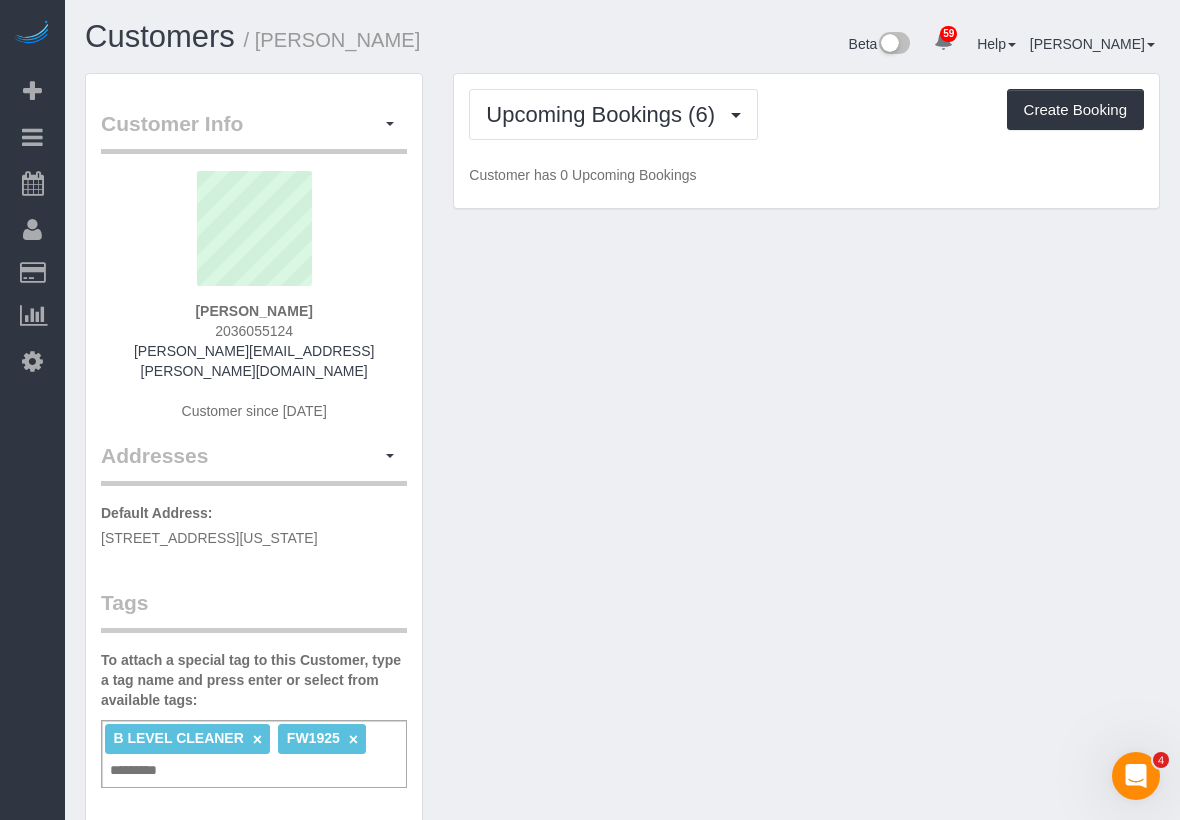 scroll, scrollTop: 97823, scrollLeft: 98820, axis: both 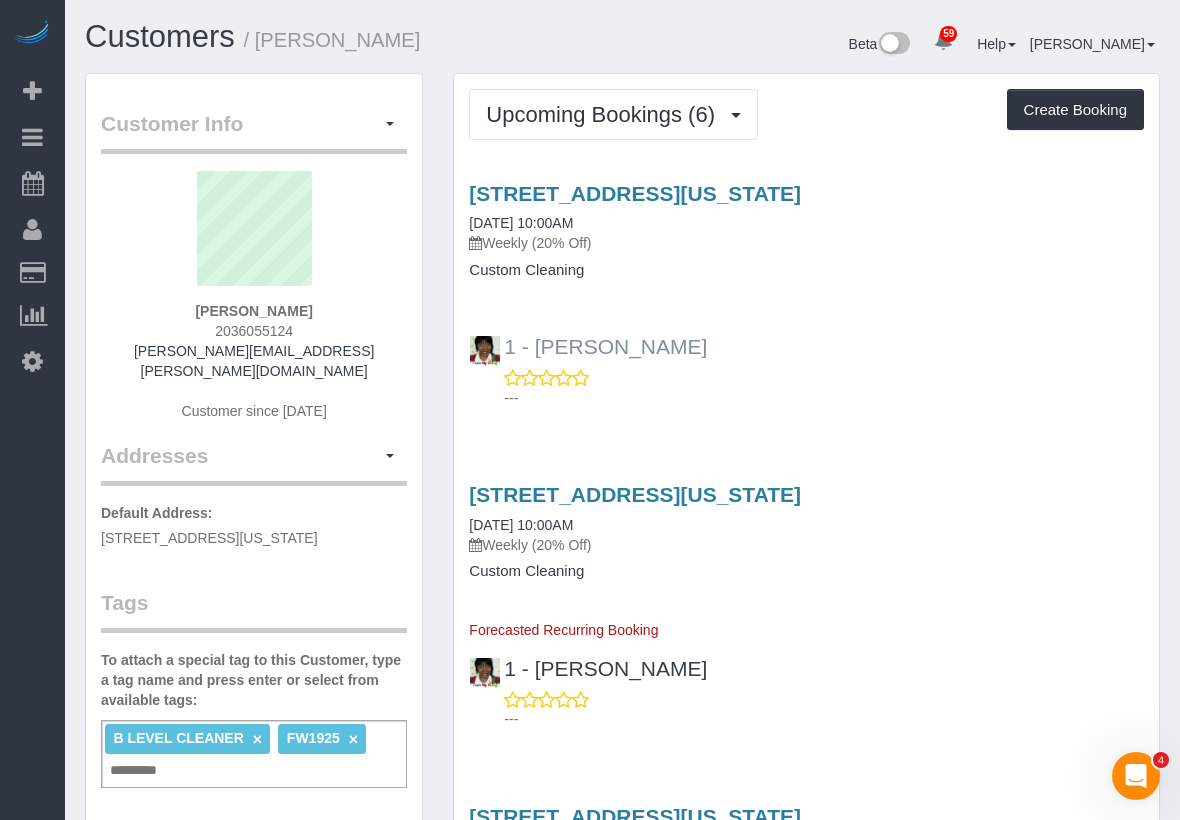 click on "1 - [PERSON_NAME]" at bounding box center (588, 346) 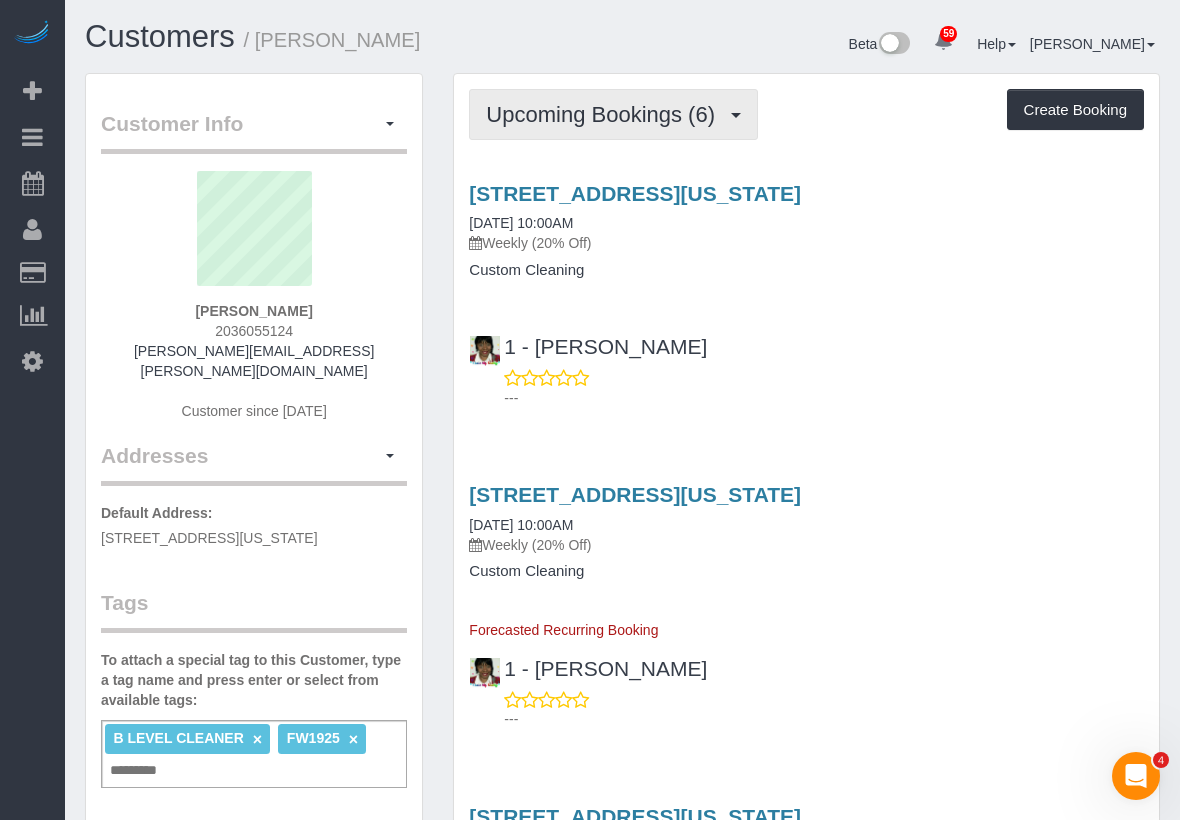 click on "Upcoming Bookings (6)" at bounding box center [613, 114] 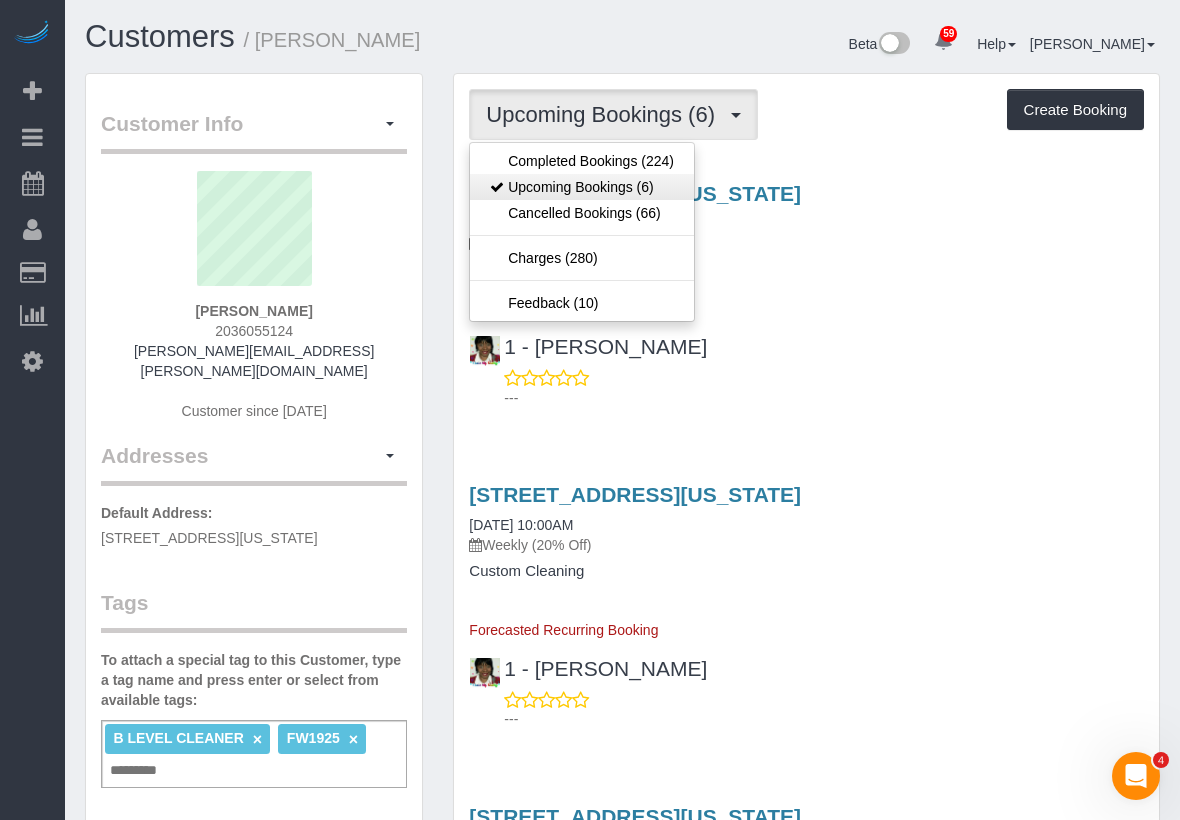 click on "Upcoming Bookings (6)" at bounding box center (582, 187) 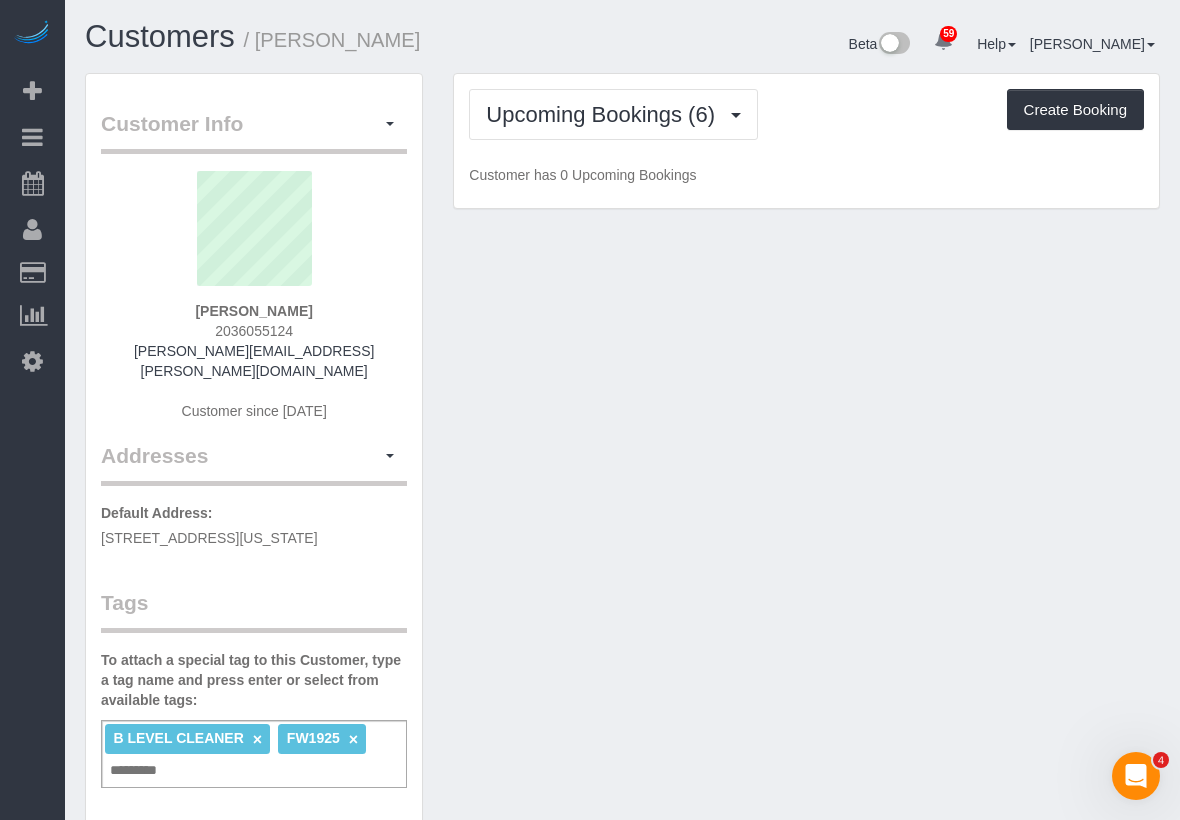 scroll, scrollTop: 1630, scrollLeft: 1180, axis: both 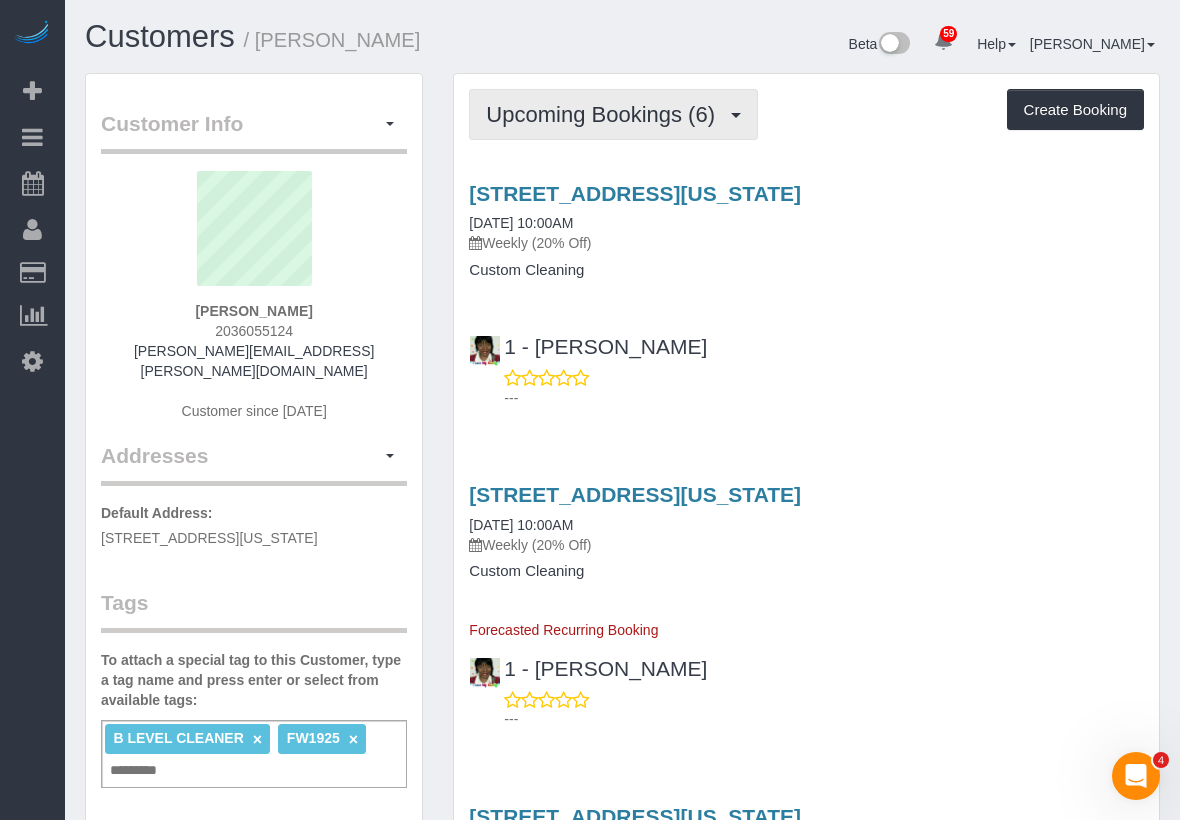 click on "Upcoming Bookings (6)" at bounding box center [613, 114] 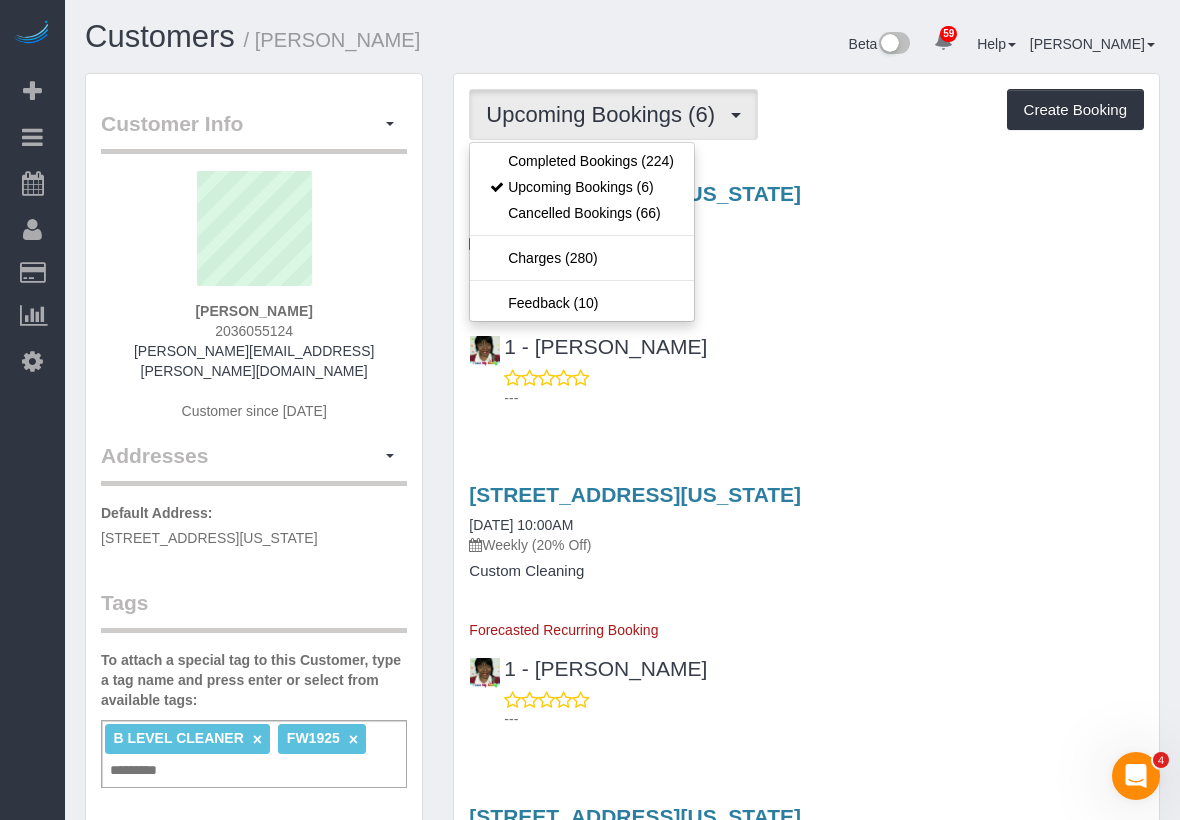 drag, startPoint x: 542, startPoint y: 167, endPoint x: 552, endPoint y: 159, distance: 12.806249 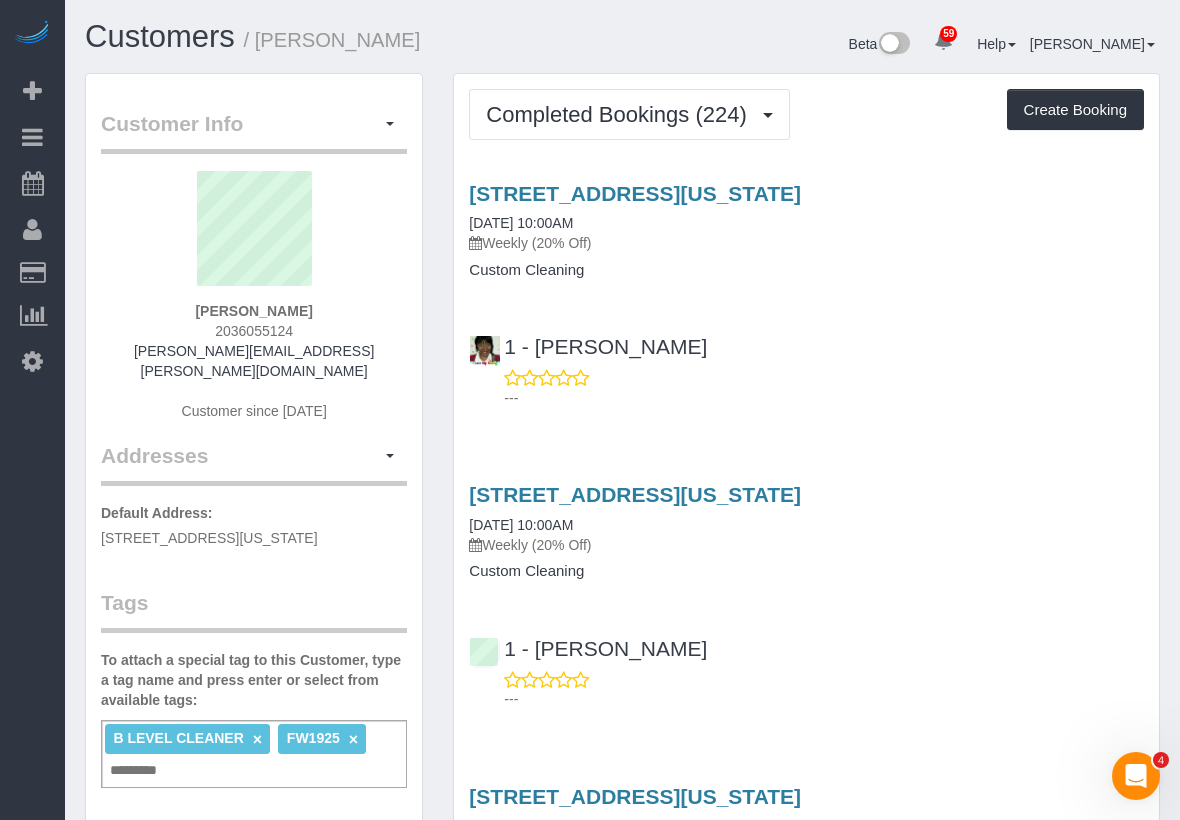 scroll, scrollTop: 92204, scrollLeft: 98820, axis: both 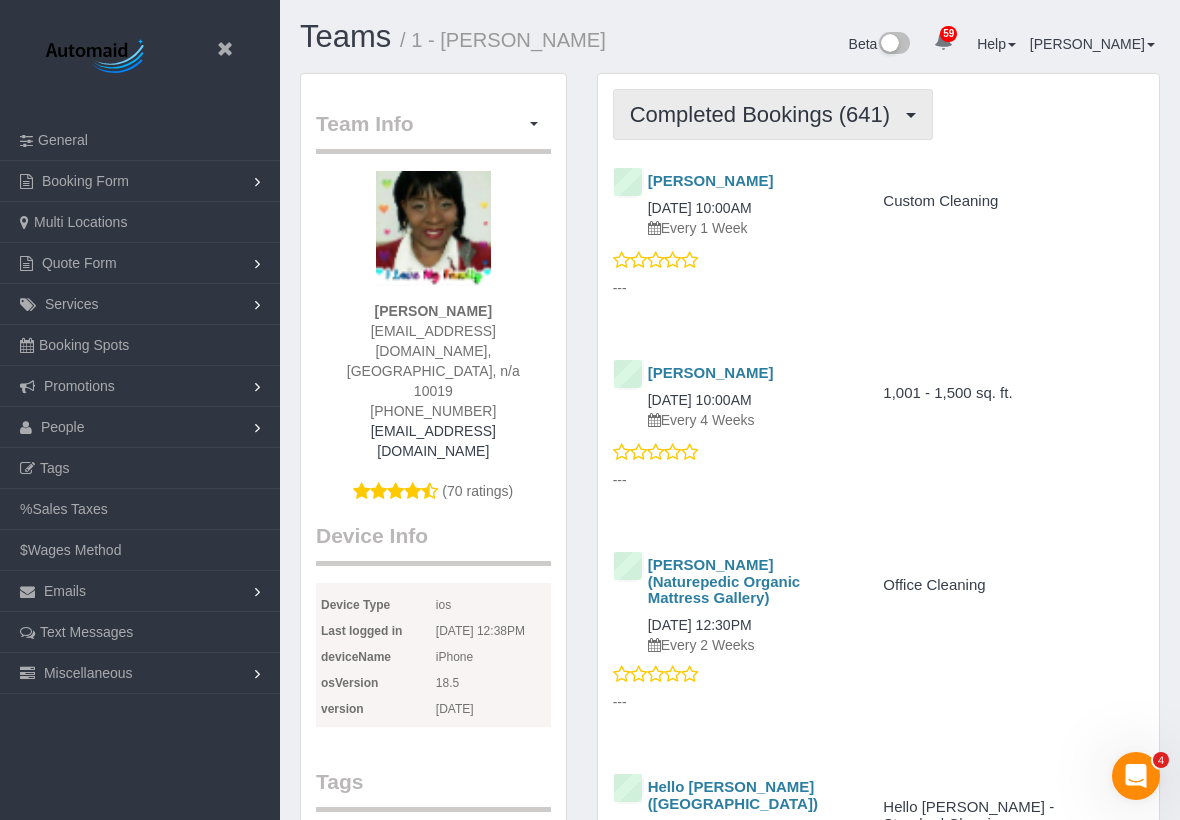 click on "Completed Bookings (641)" at bounding box center (773, 114) 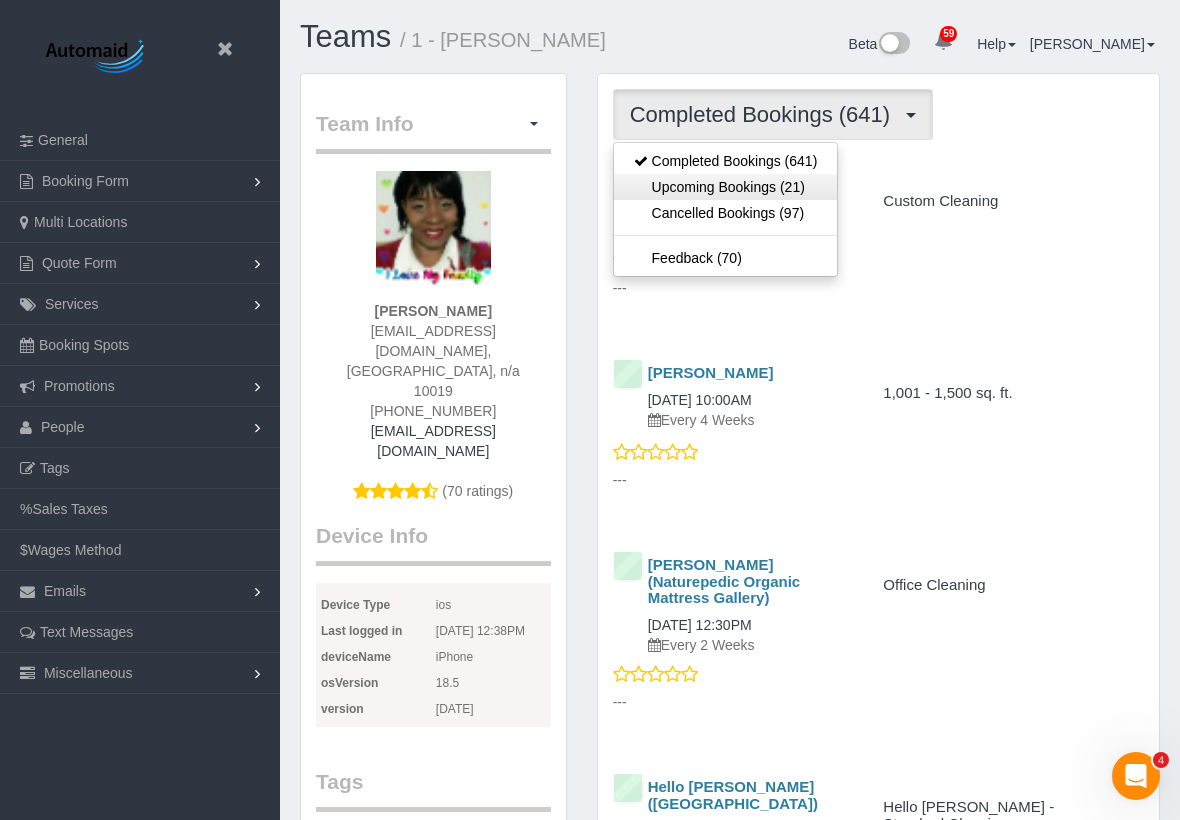 click on "Upcoming Bookings (21)" at bounding box center [726, 187] 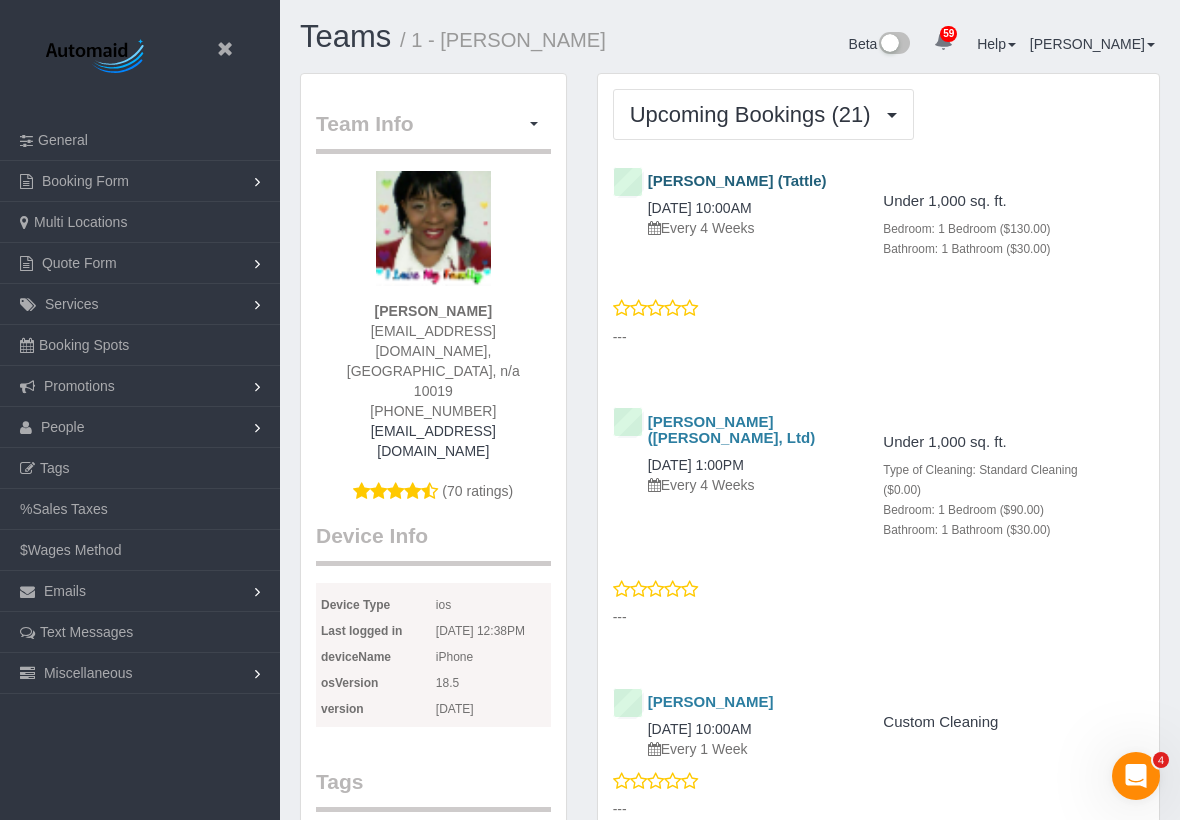 scroll, scrollTop: 5013, scrollLeft: 1180, axis: both 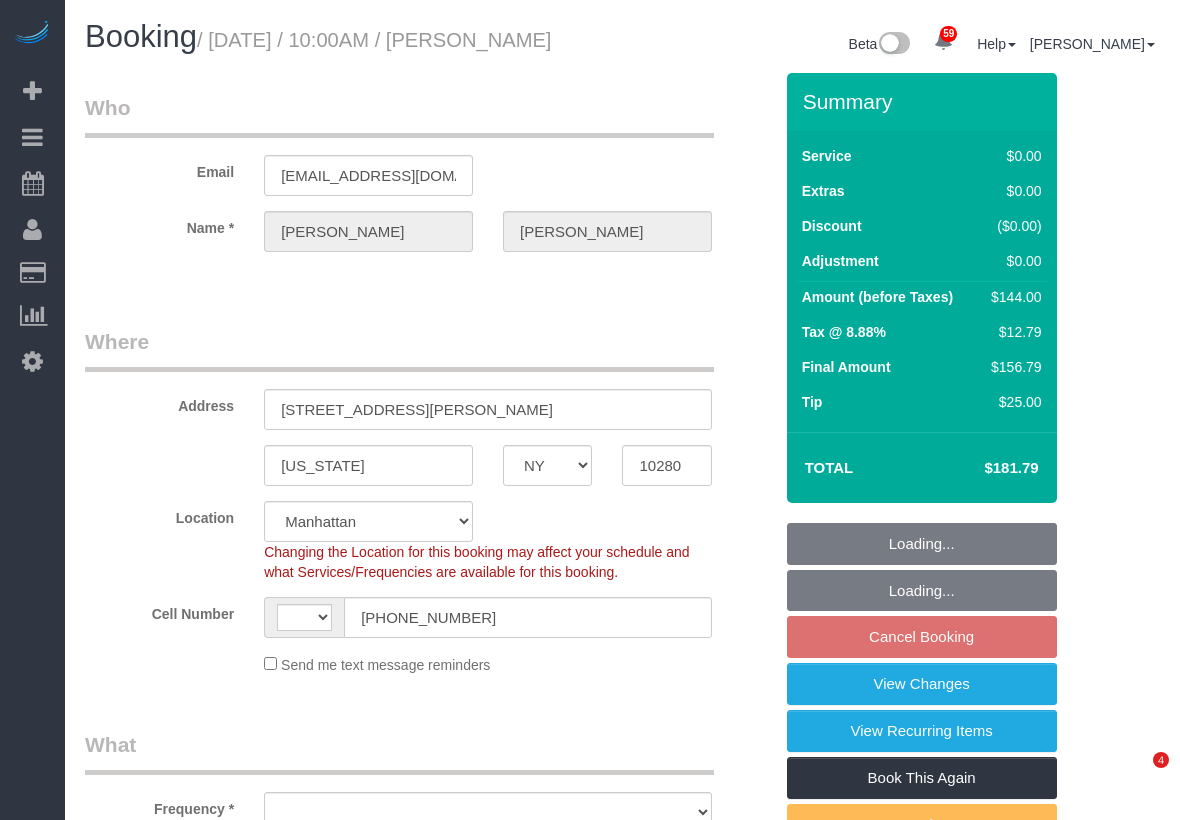 select on "NY" 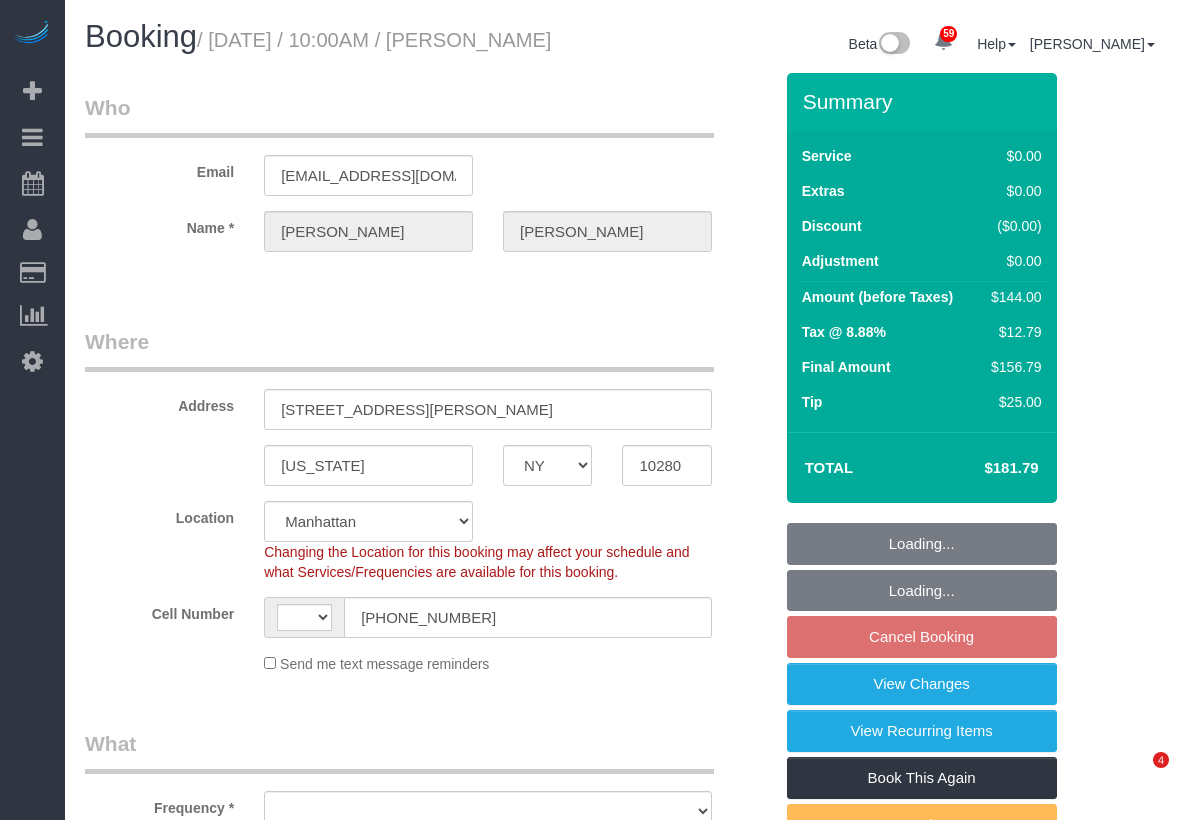 scroll, scrollTop: 389, scrollLeft: 0, axis: vertical 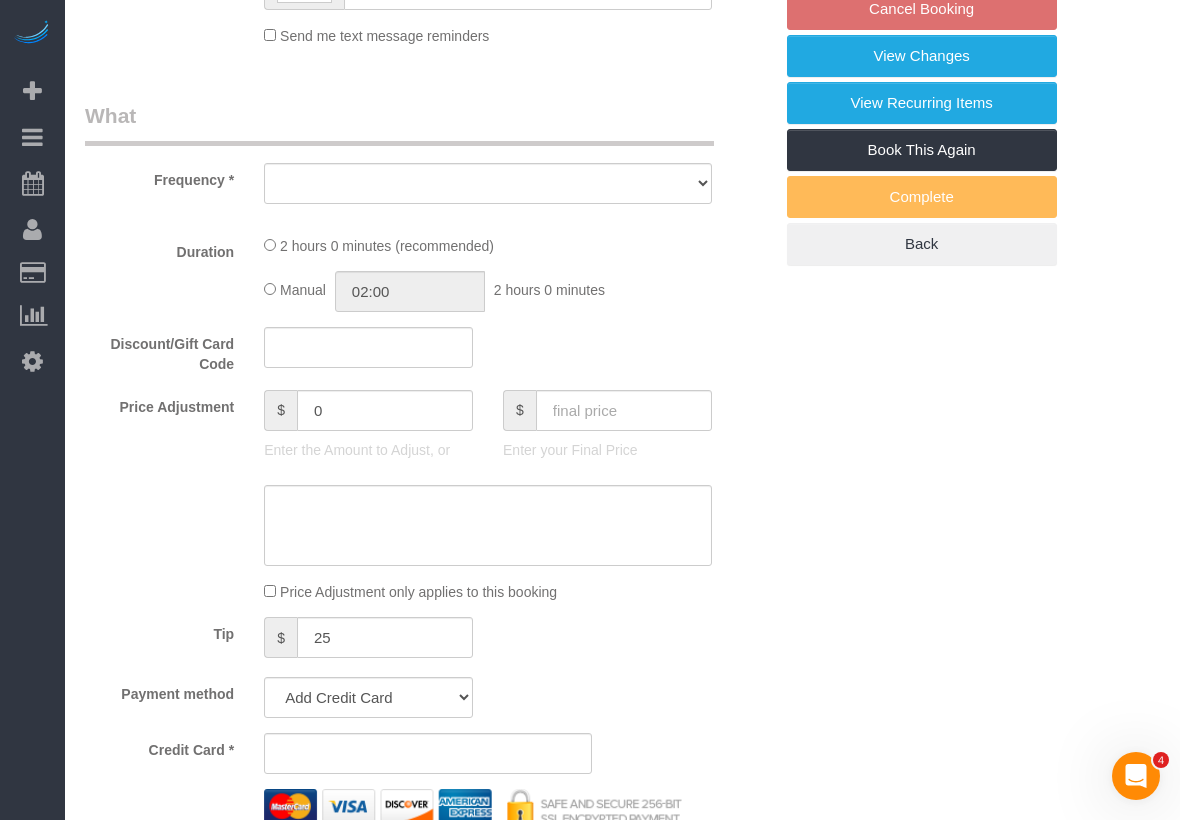 select on "string:US" 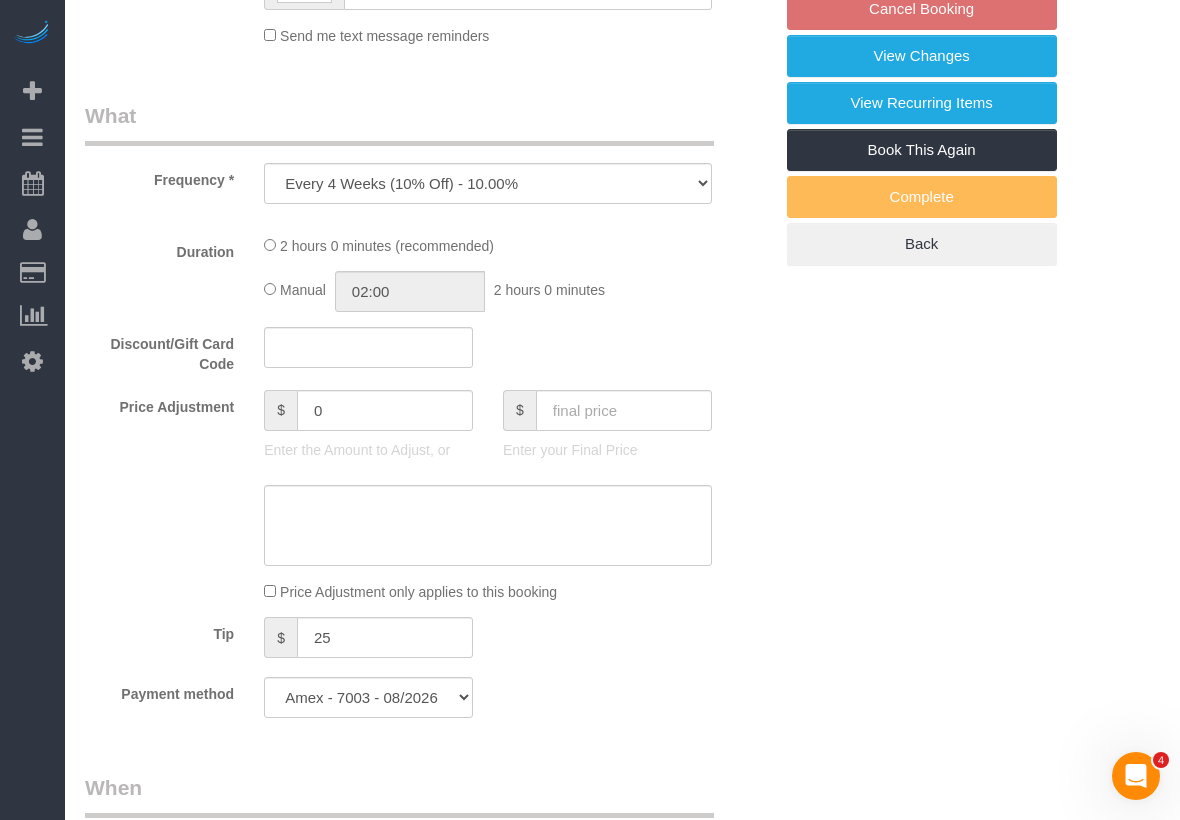 select on "1" 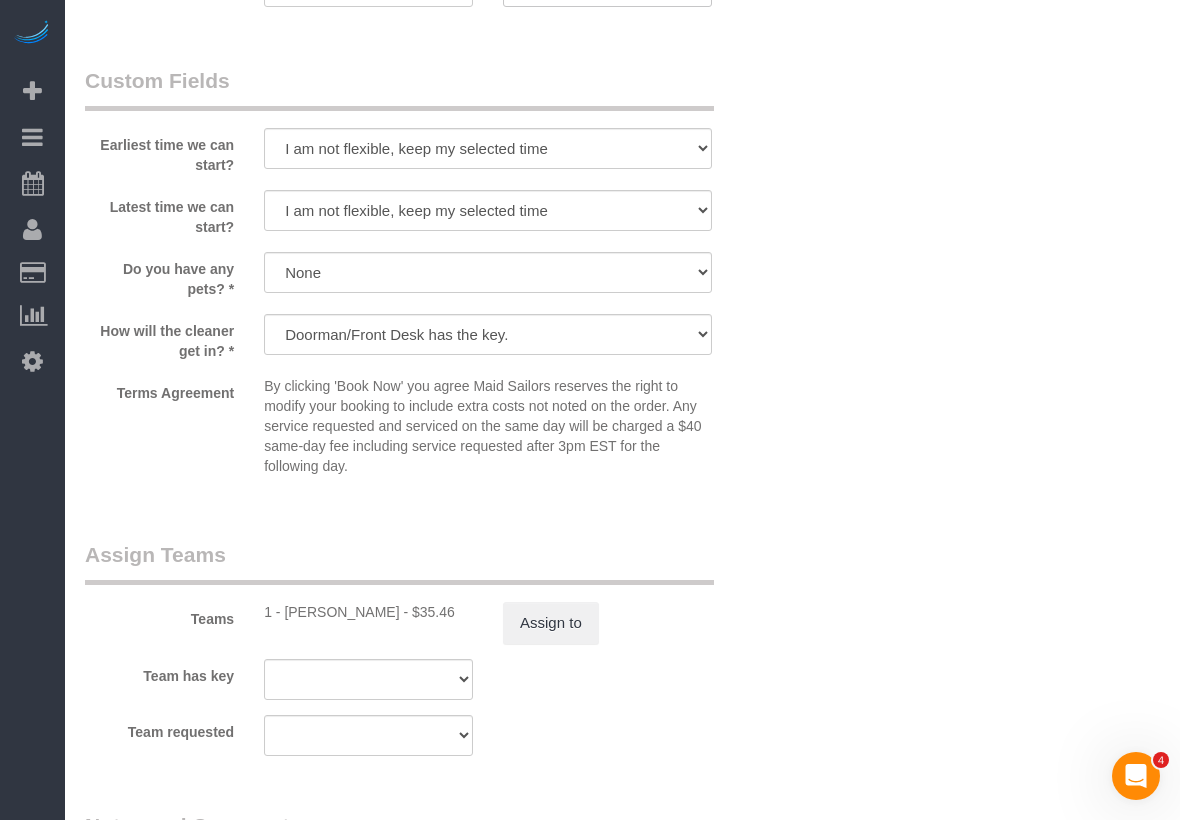 scroll, scrollTop: 2347, scrollLeft: 0, axis: vertical 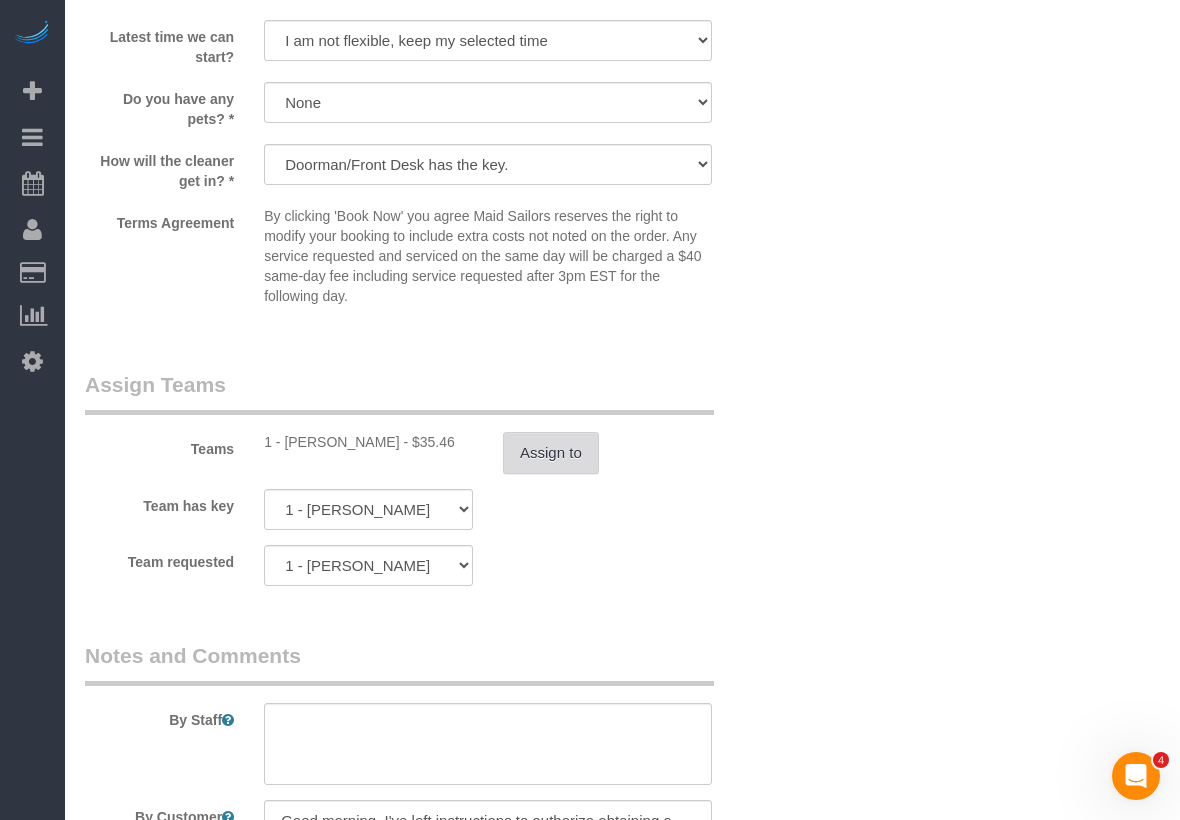 click on "Assign to" at bounding box center (551, 453) 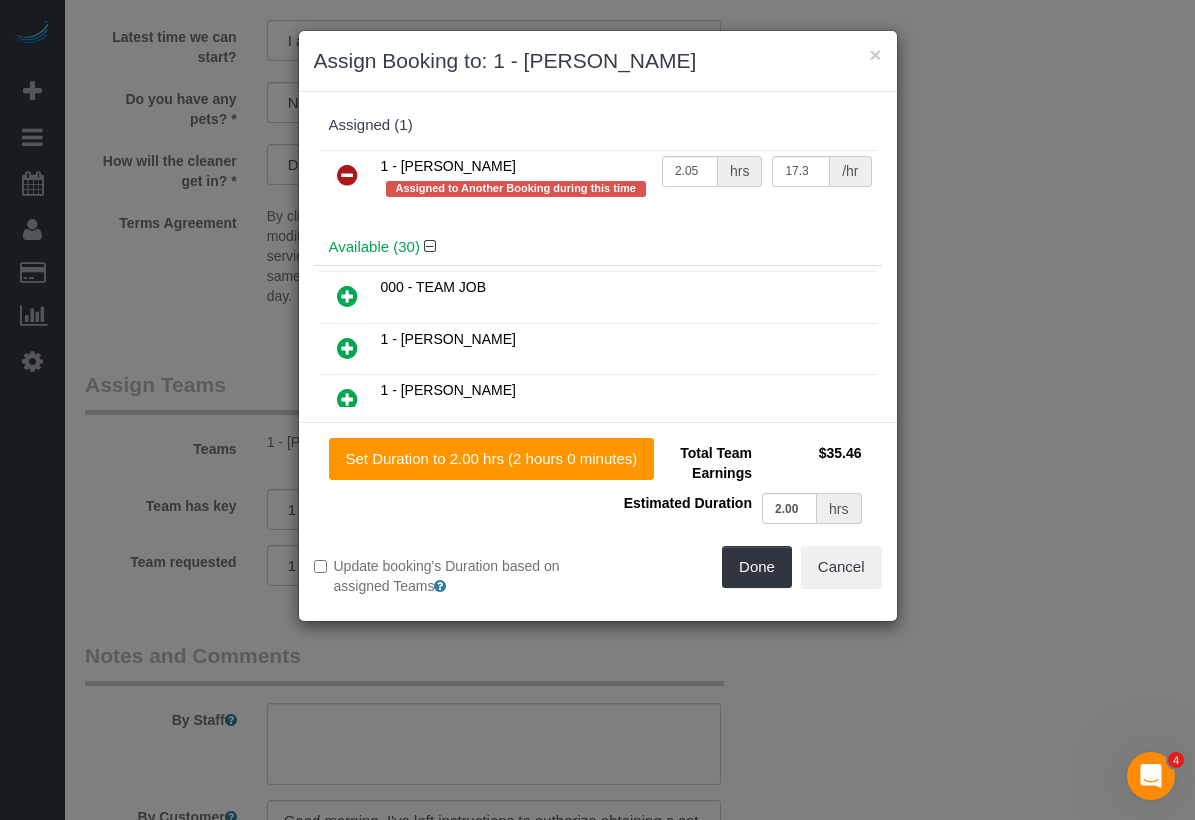 click on "Update booking's Duration based on assigned Teams" at bounding box center [448, 576] 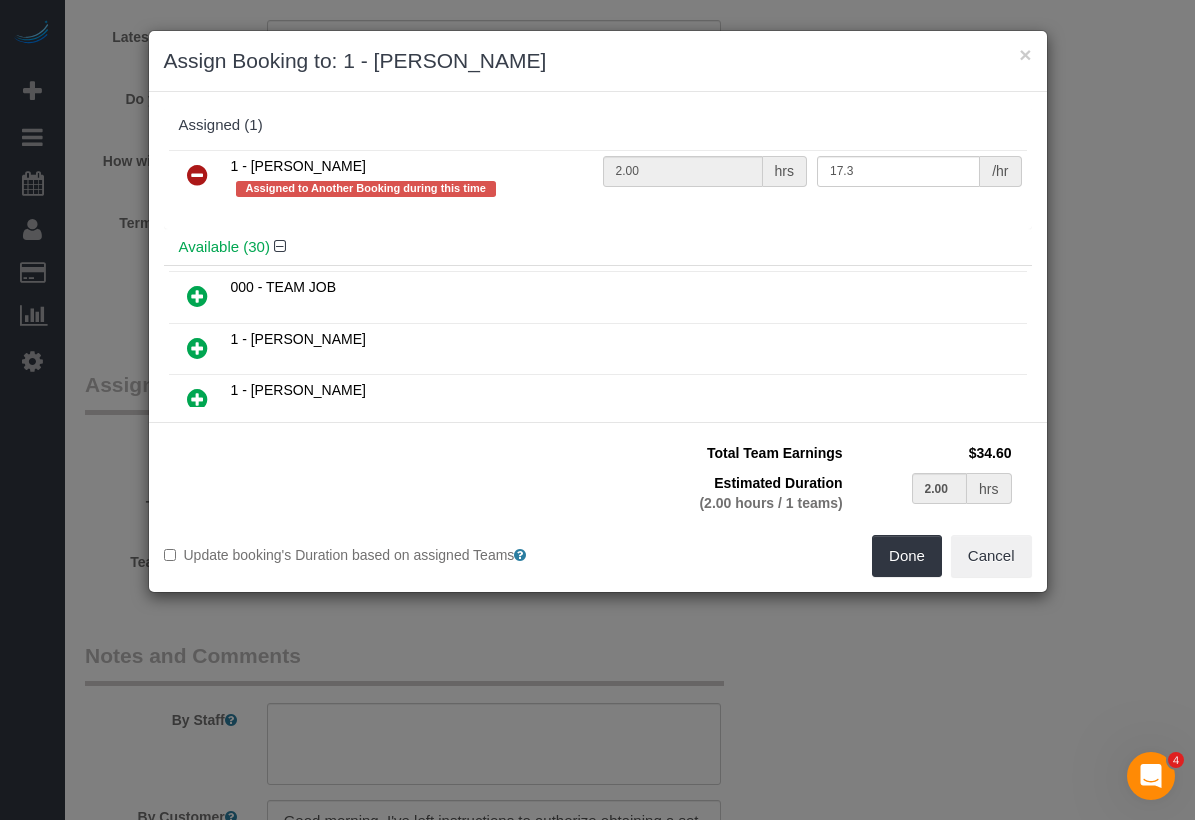 click at bounding box center [197, 175] 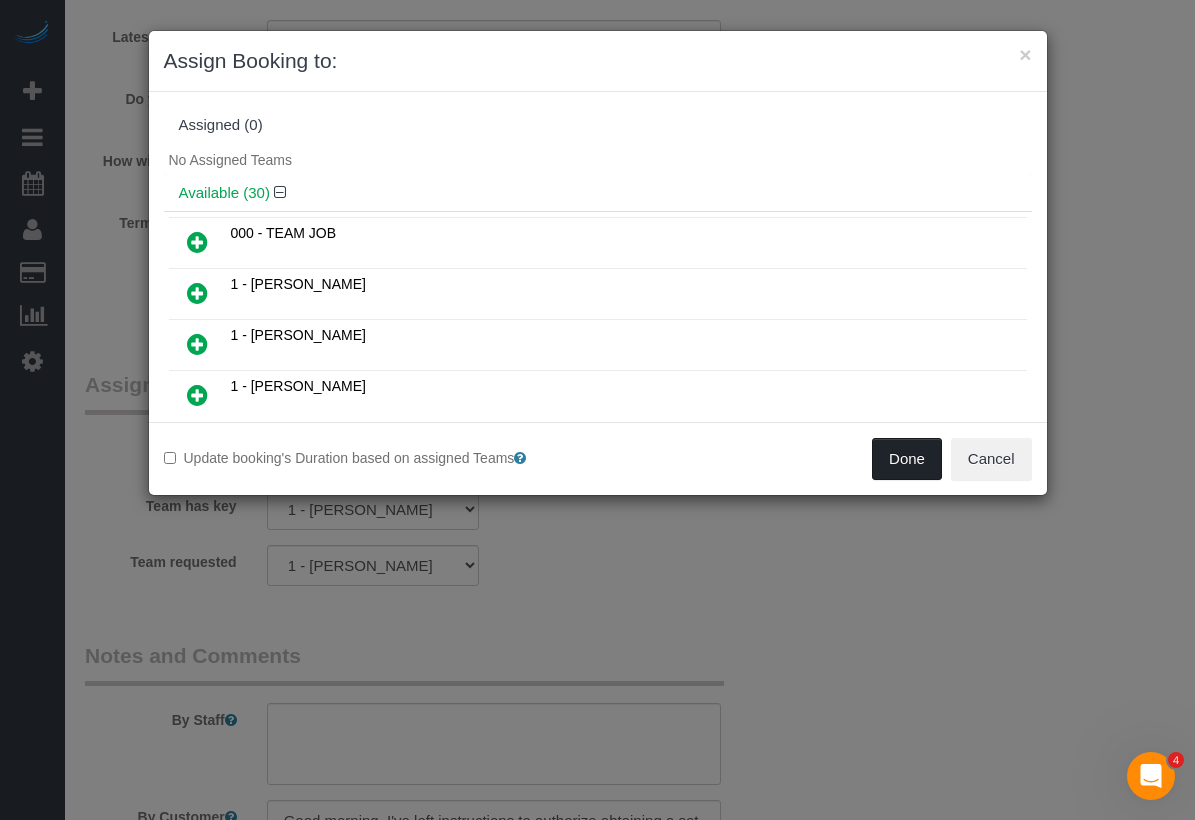 click on "Done" at bounding box center (907, 459) 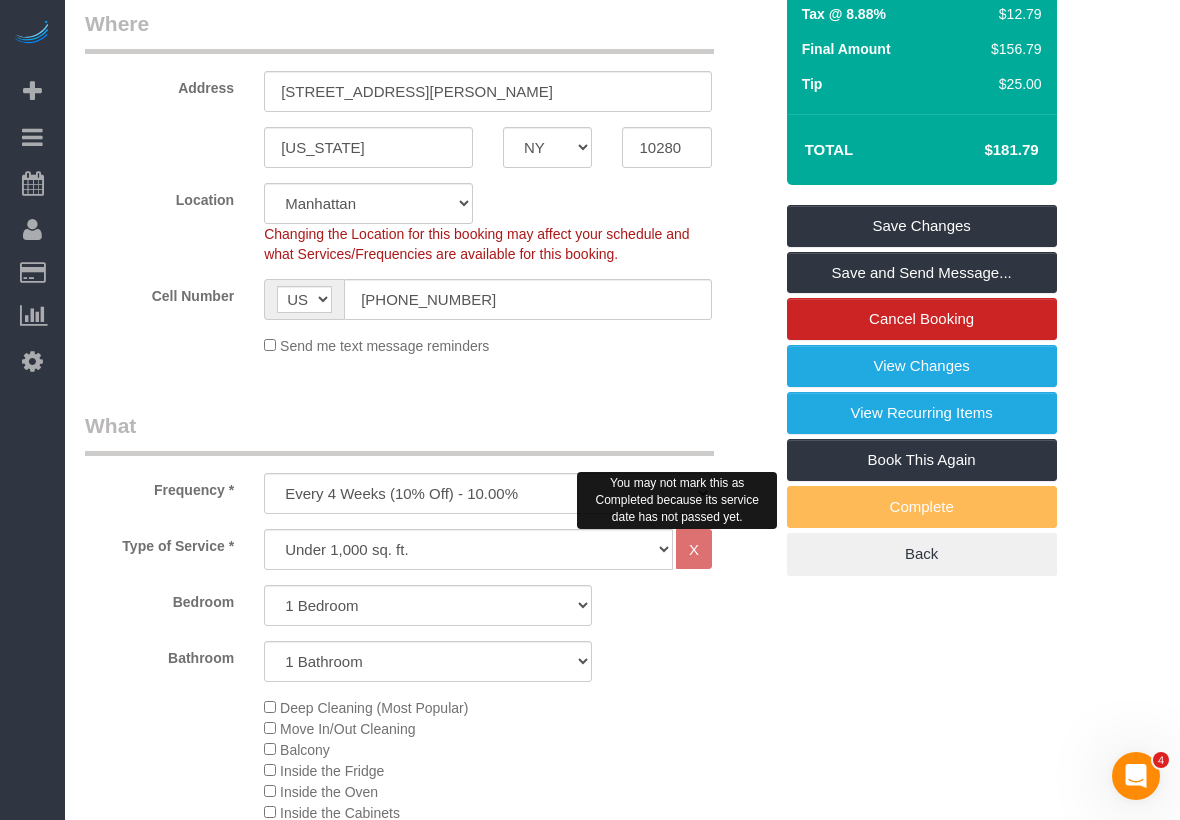 scroll, scrollTop: 11, scrollLeft: 0, axis: vertical 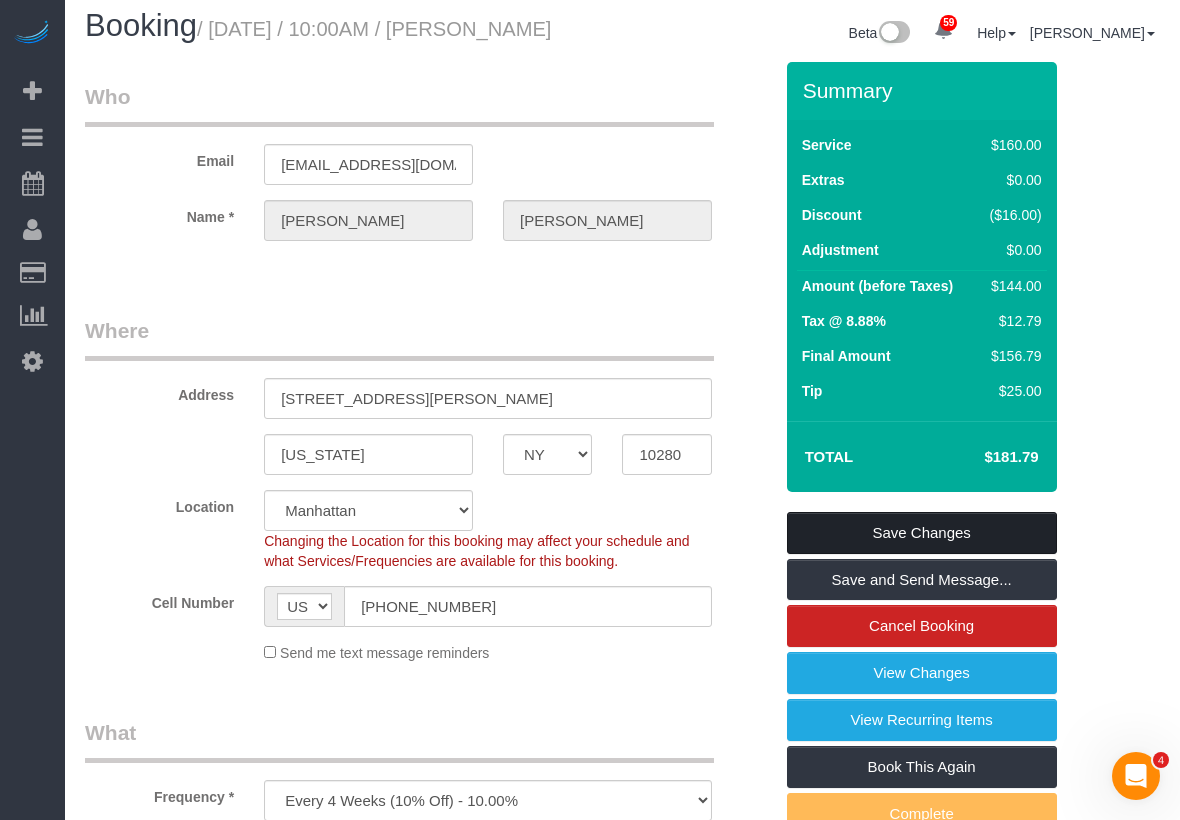 click on "Save Changes" at bounding box center [922, 533] 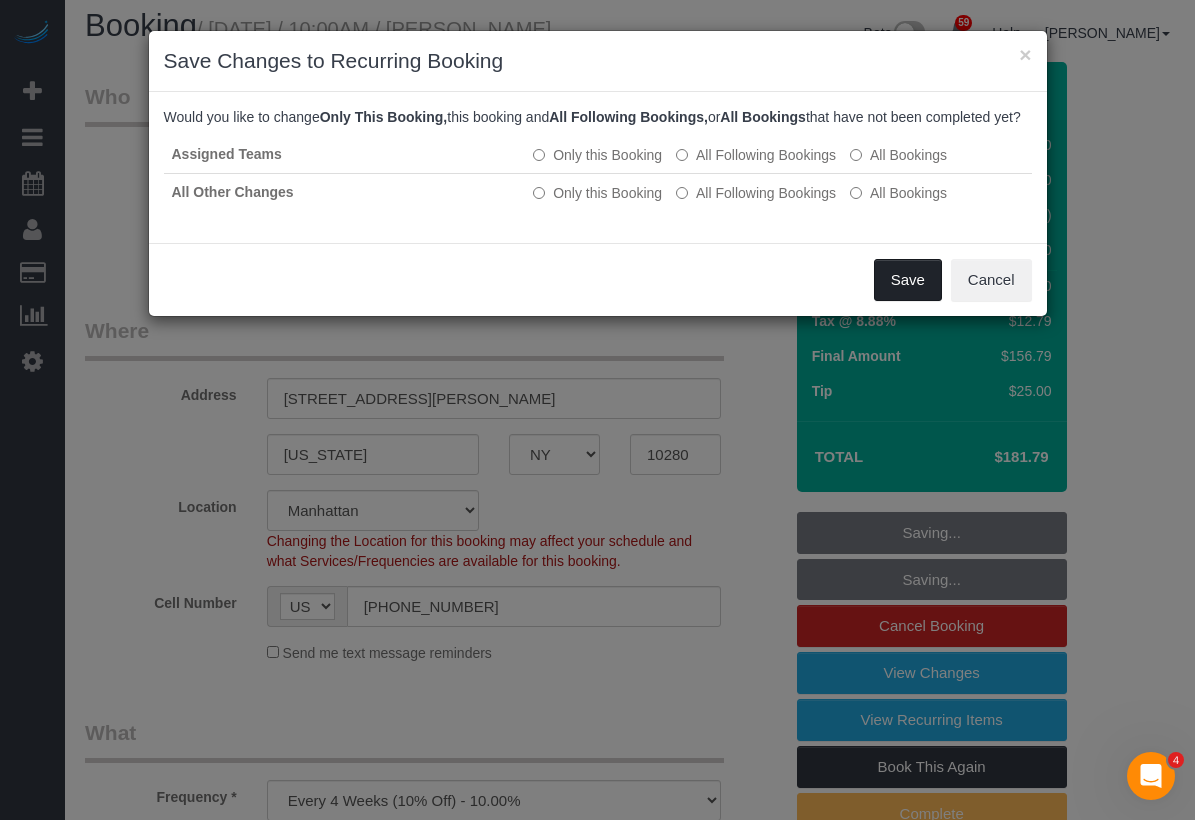 click on "Save" at bounding box center (908, 280) 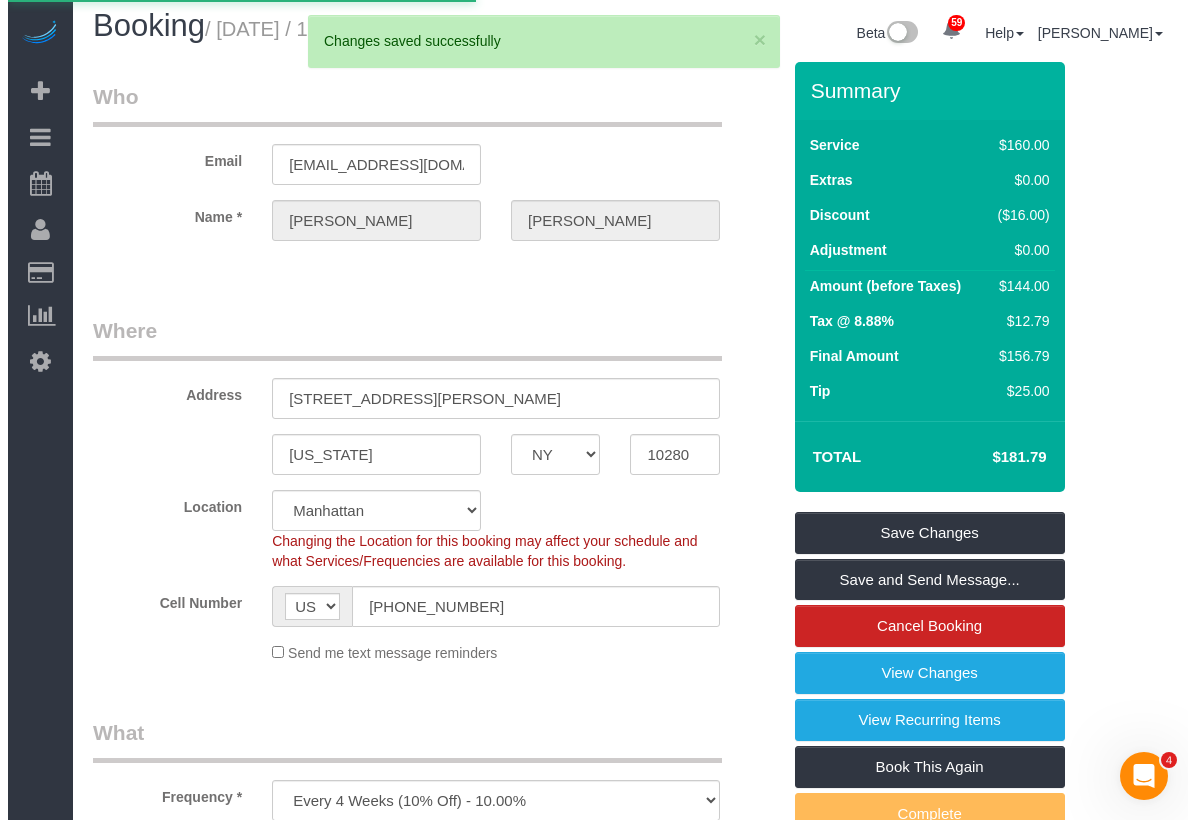 scroll, scrollTop: 0, scrollLeft: 0, axis: both 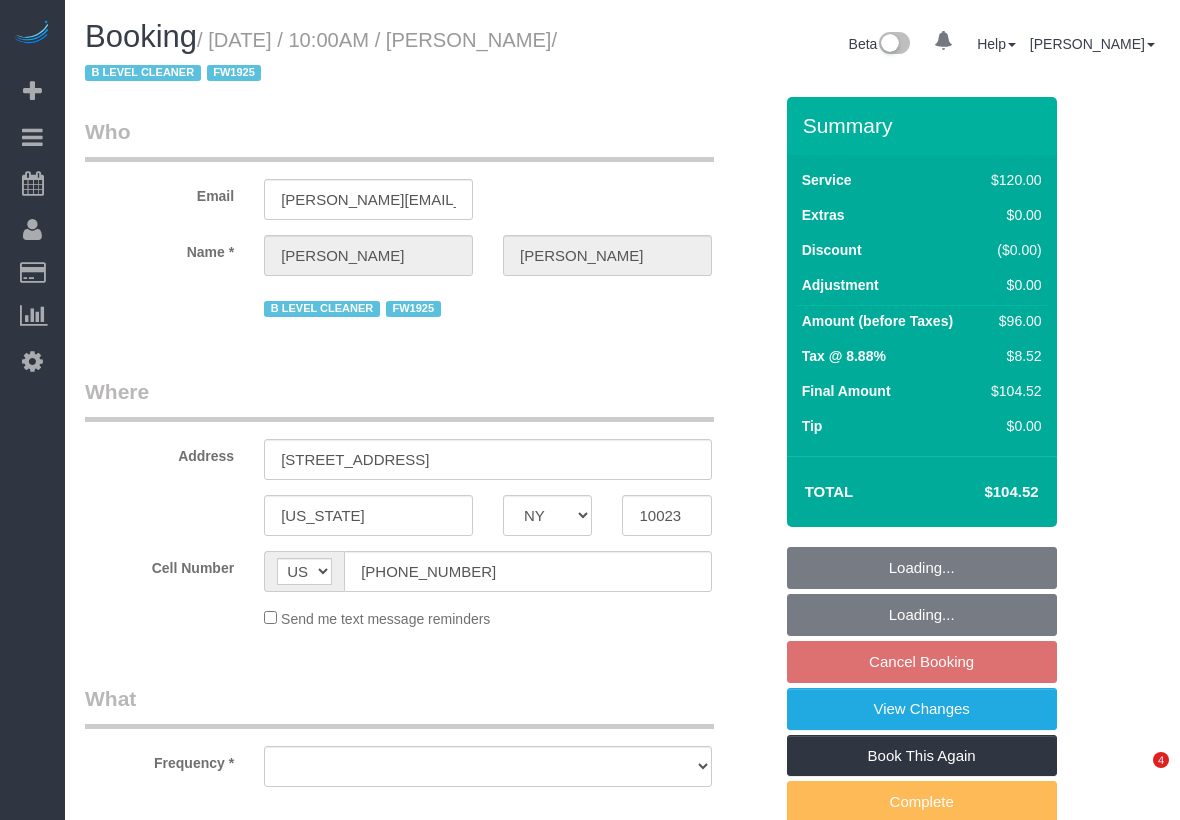 select on "NY" 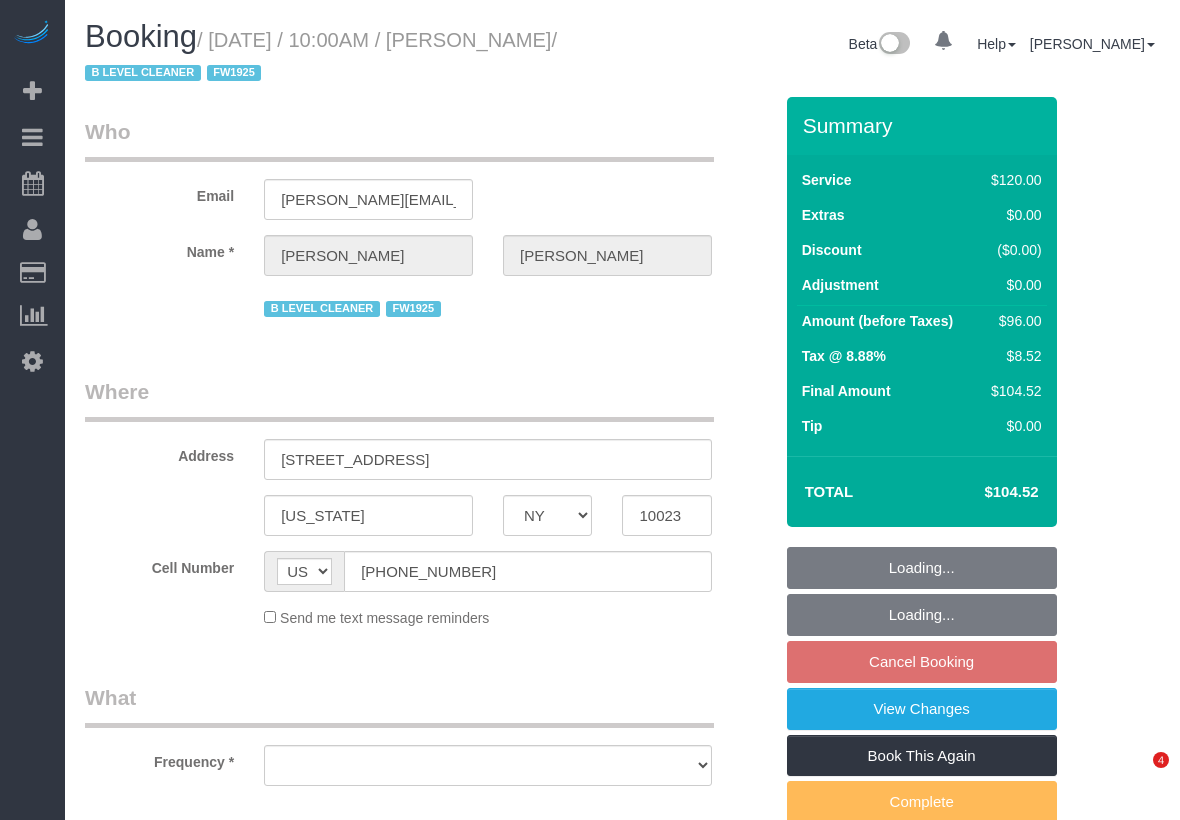 scroll, scrollTop: 4, scrollLeft: 0, axis: vertical 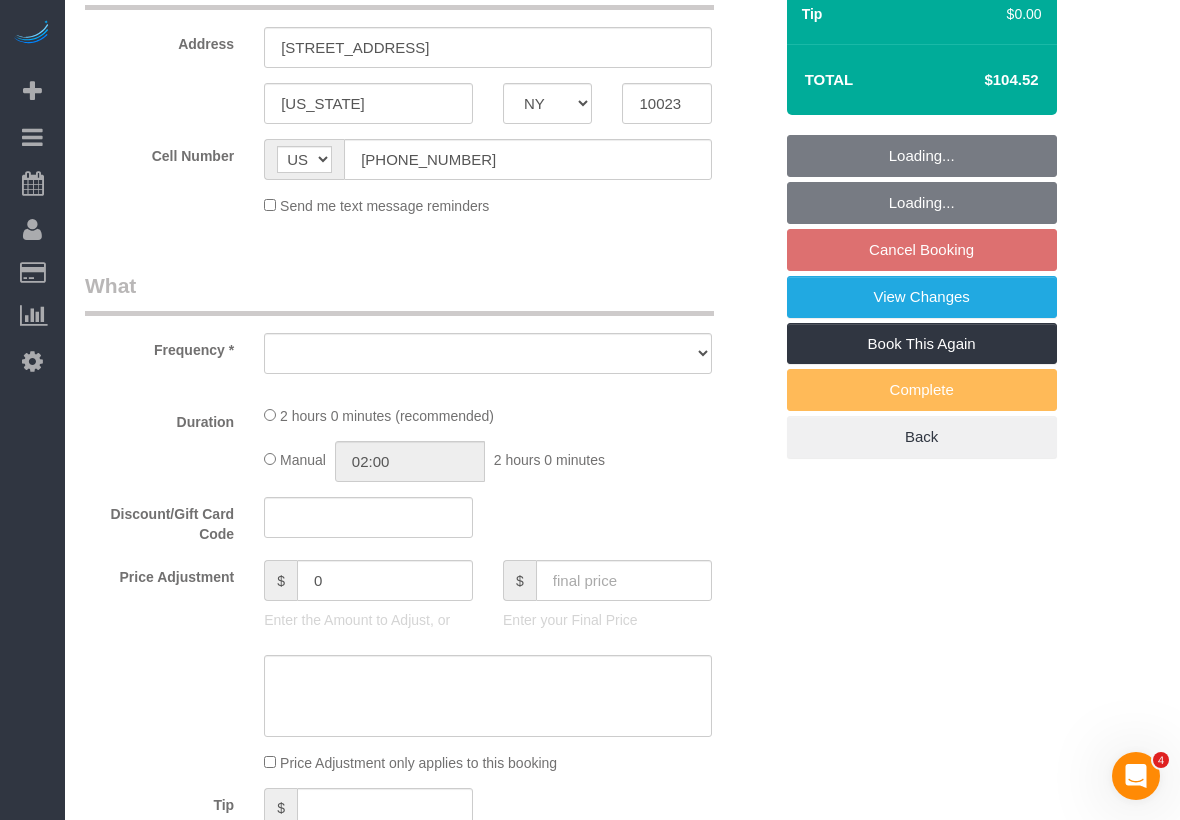 select on "object:1077" 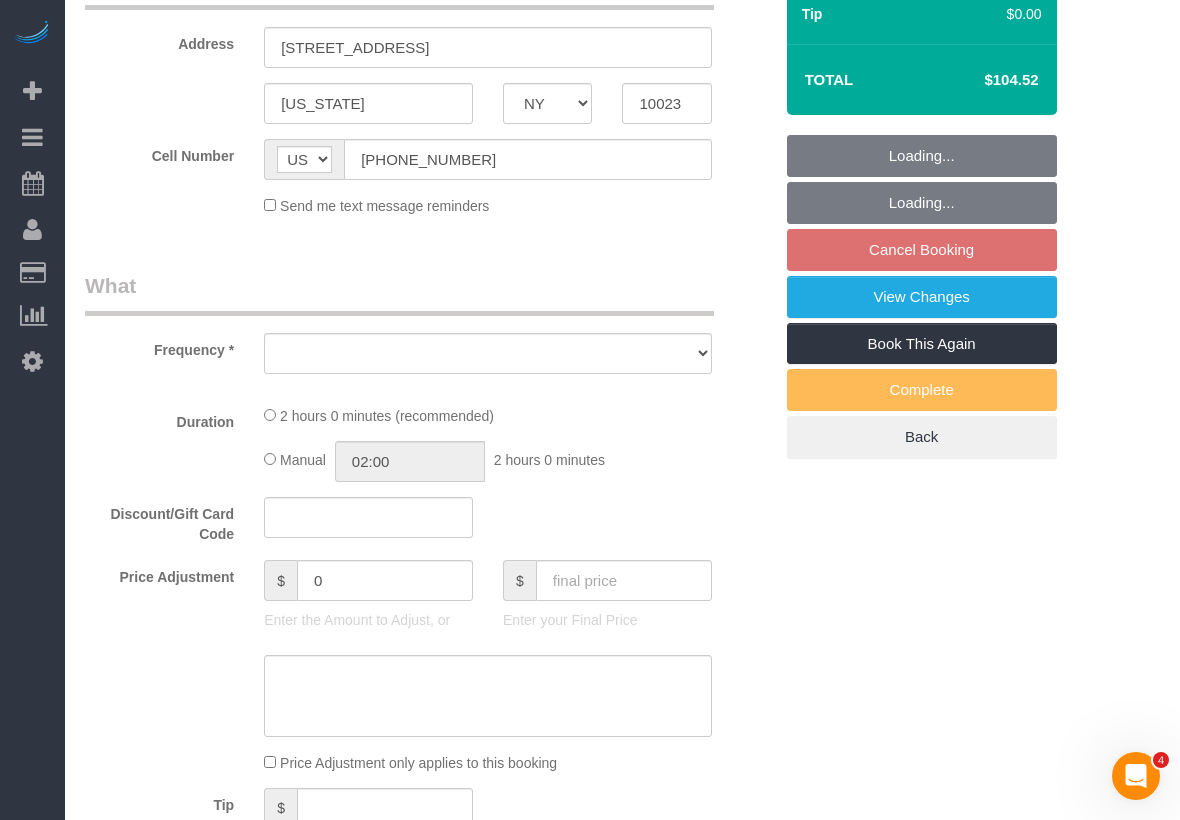 select on "string:stripe-card_1BJYOA4VGloSiKo7L5FS3sIi" 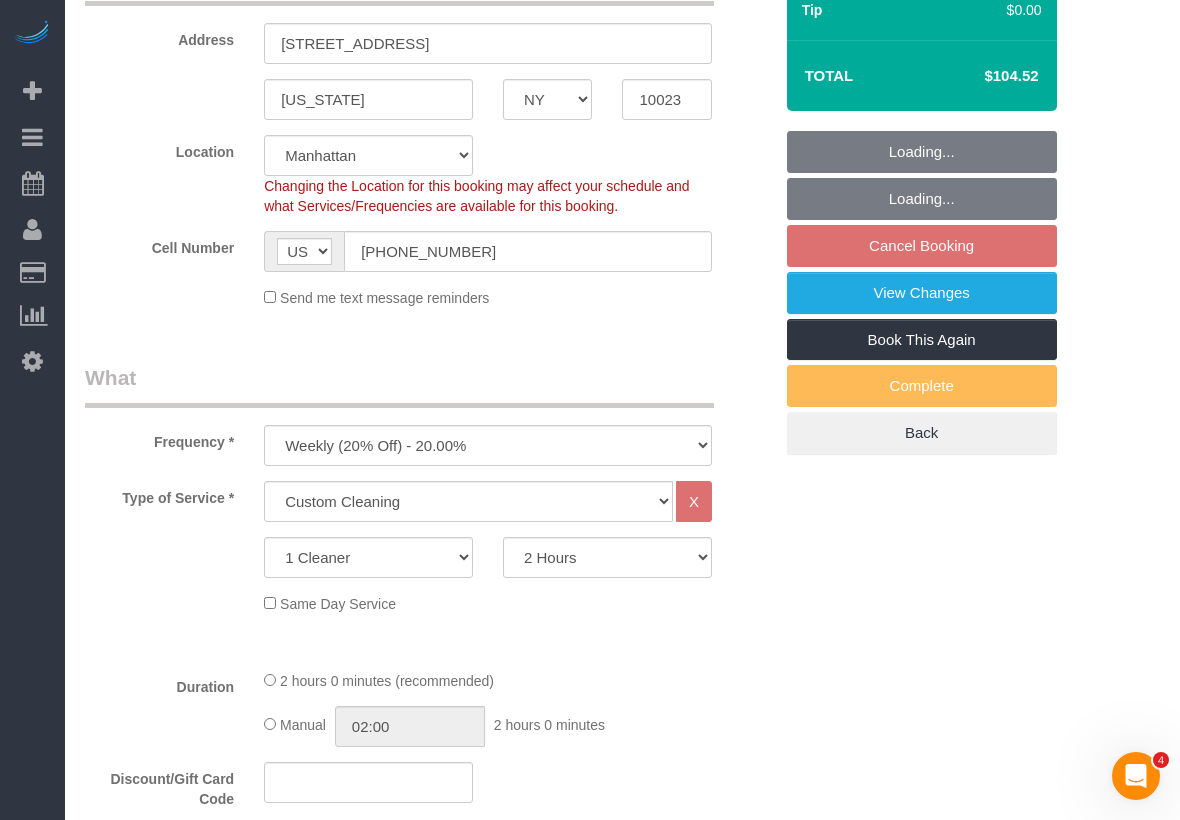 select on "spot3" 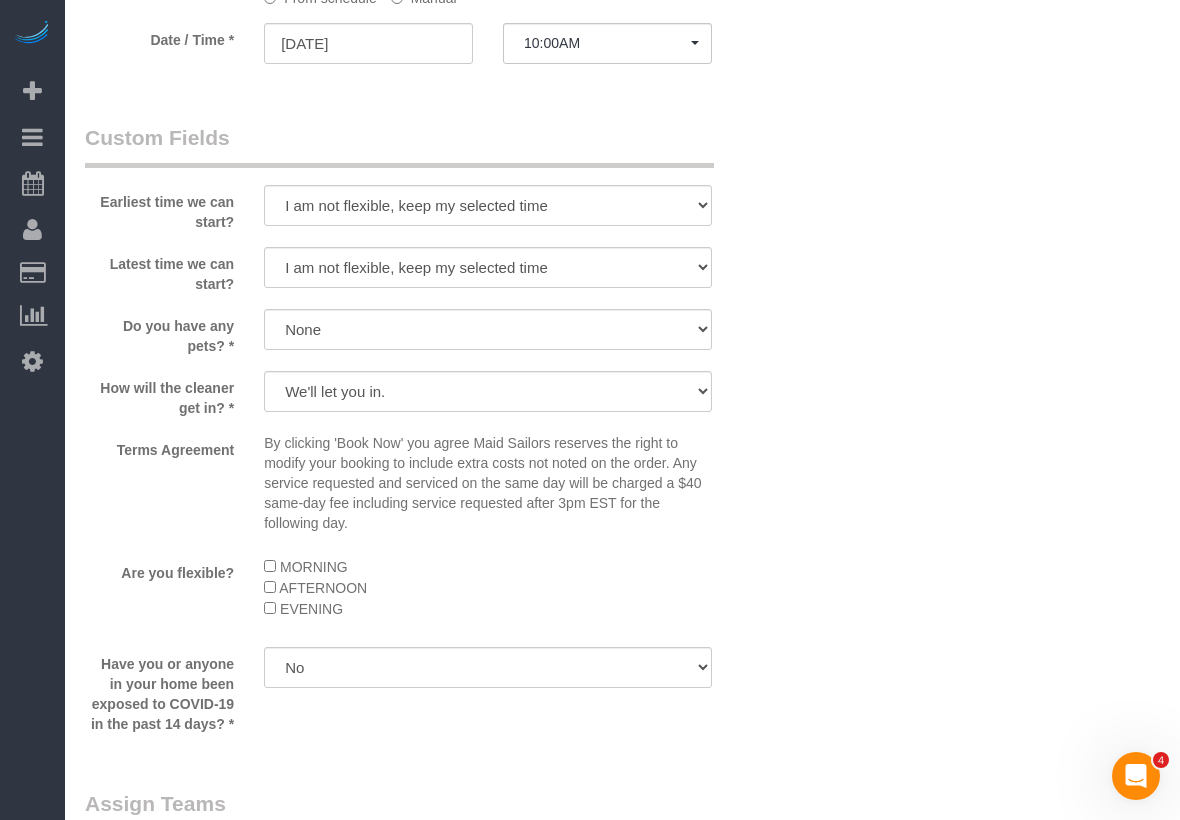 scroll, scrollTop: 2337, scrollLeft: 0, axis: vertical 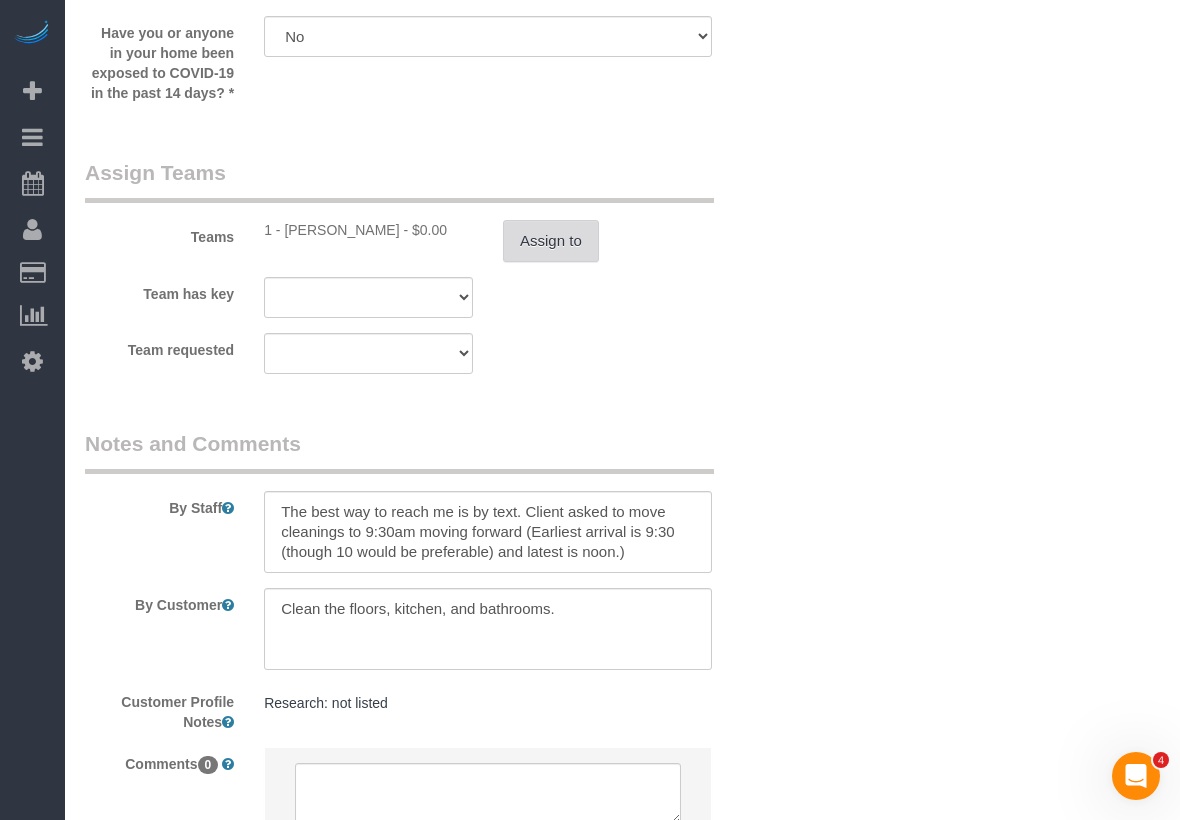 click on "Assign to" at bounding box center (551, 241) 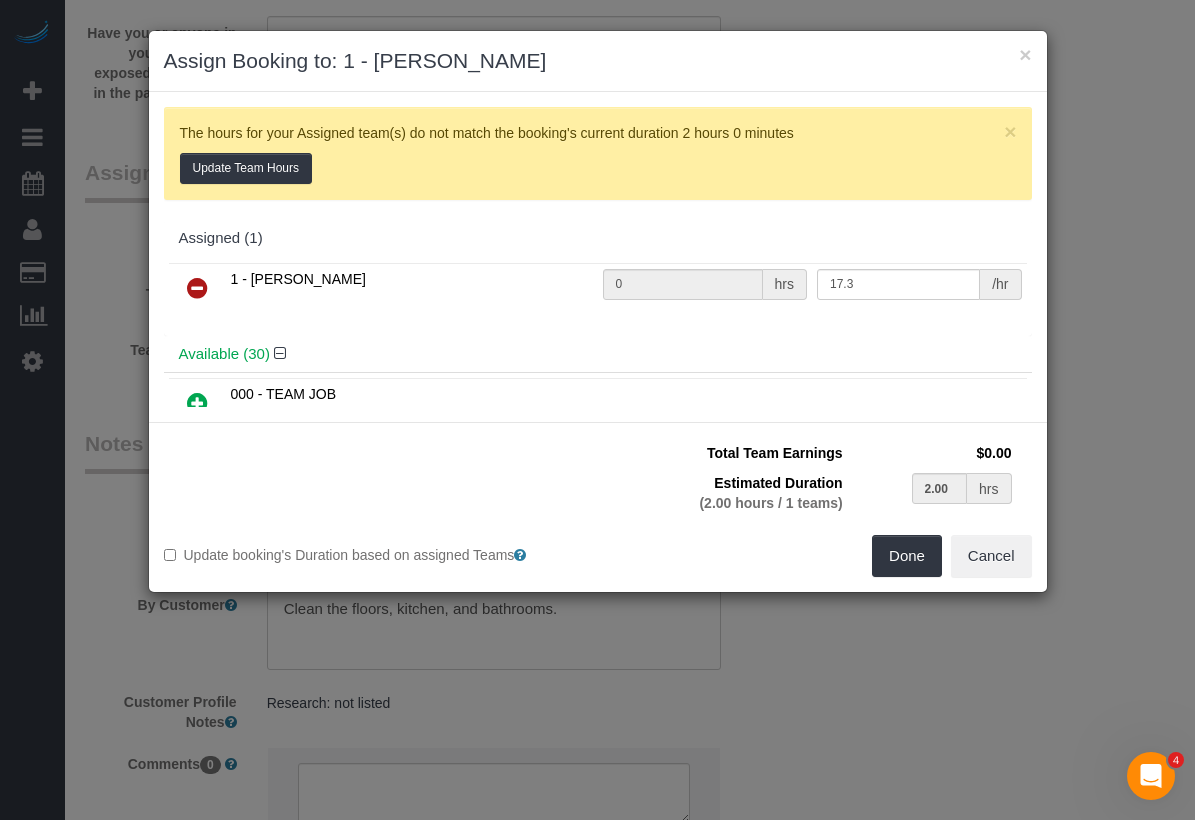 click at bounding box center [197, 288] 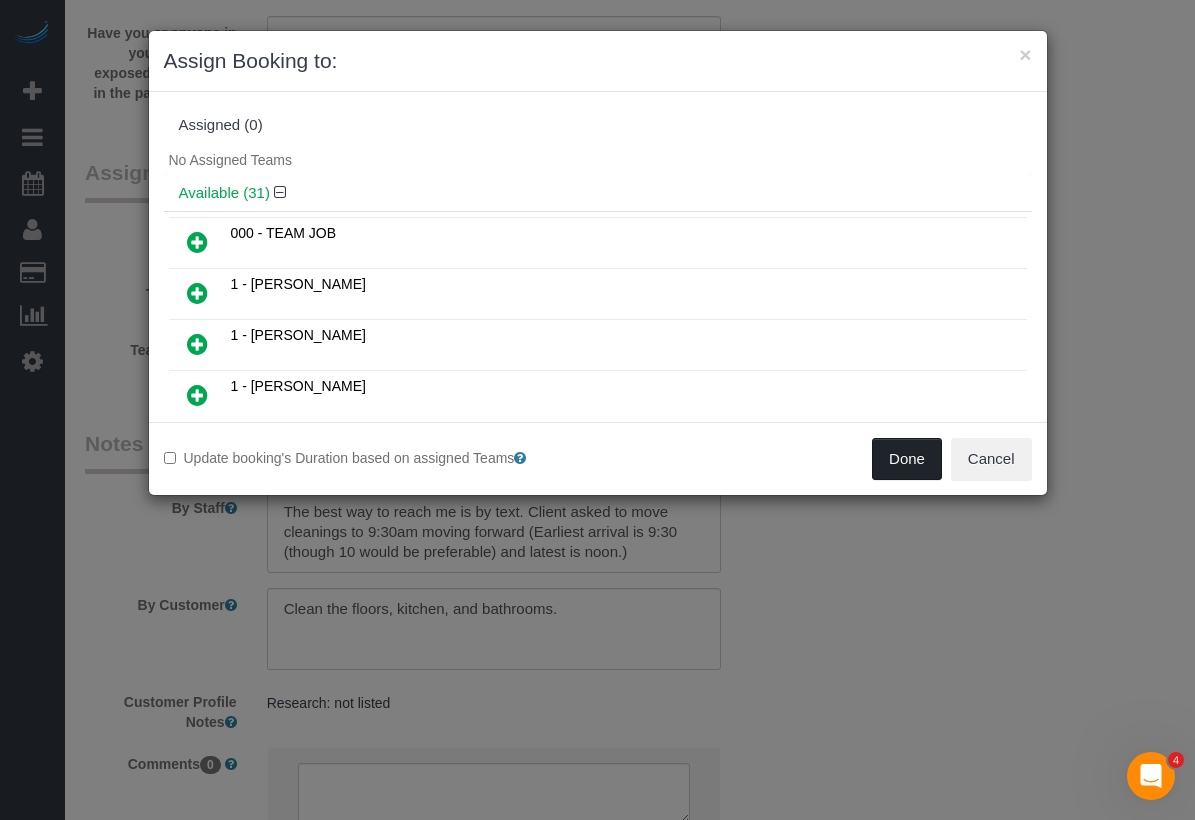 click on "Done" at bounding box center [907, 459] 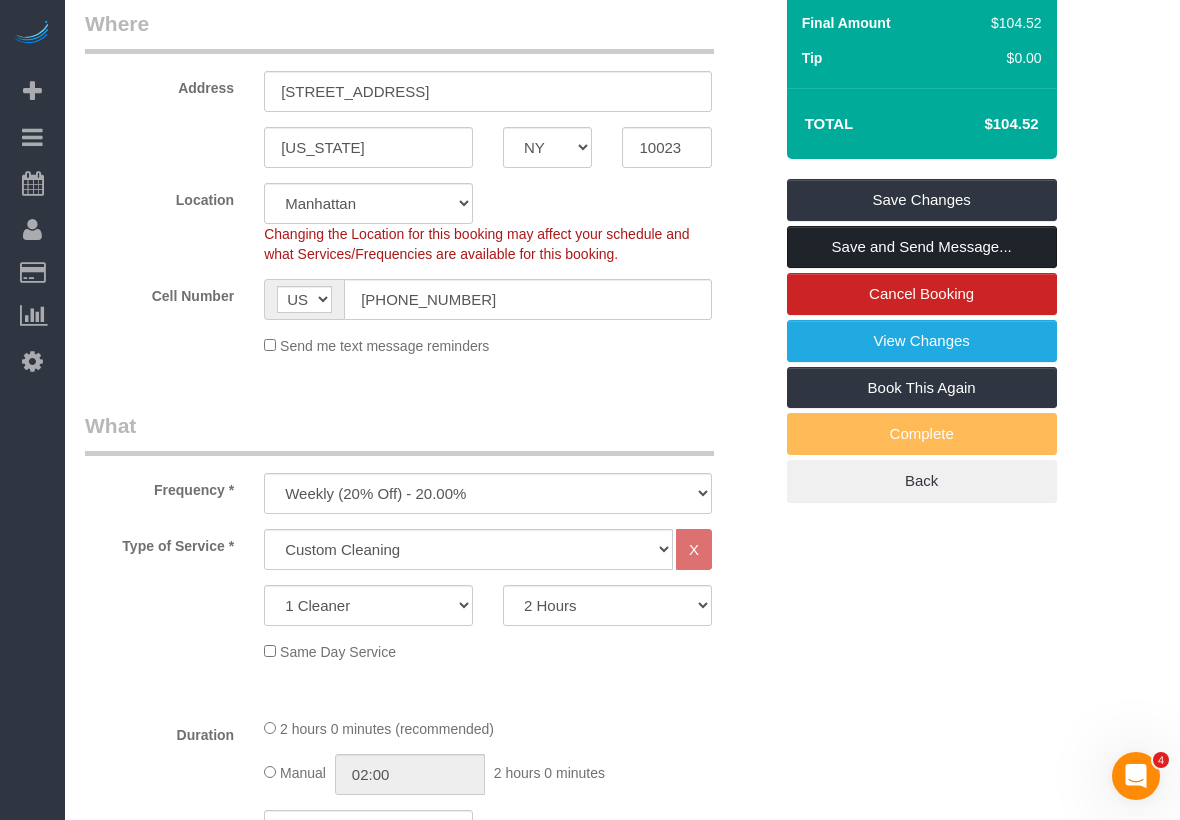scroll, scrollTop: 0, scrollLeft: 0, axis: both 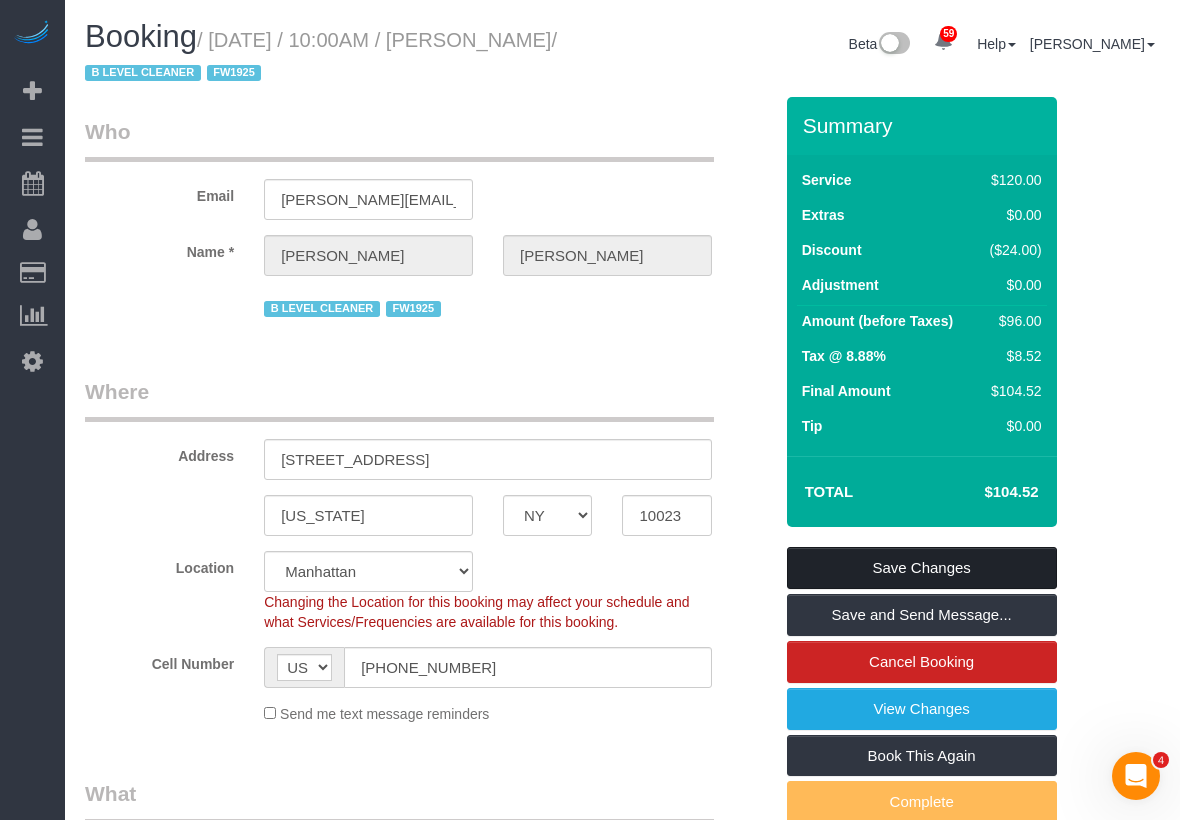 click on "Save Changes" at bounding box center (922, 568) 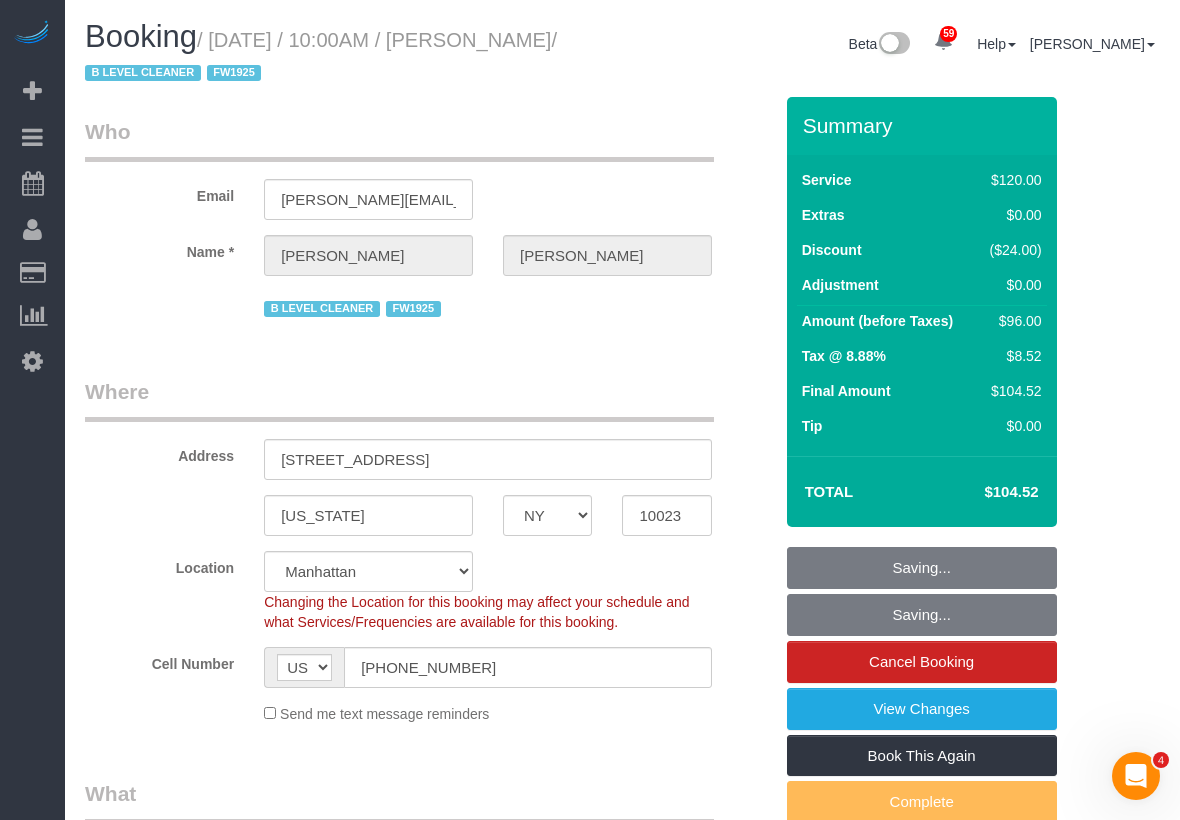click on "Saving...
Saving...
Cancel Booking
View Changes
Book This Again
Complete
Back" at bounding box center [922, 709] 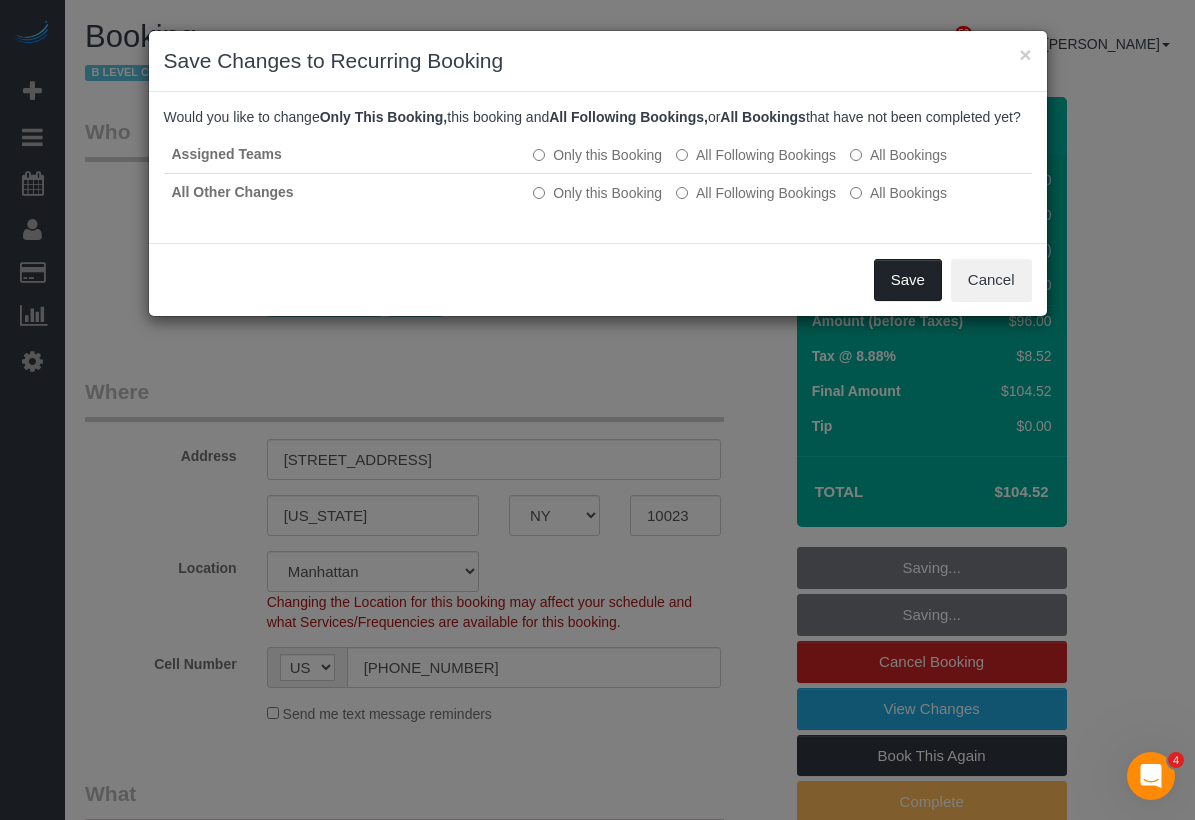 click on "Save" at bounding box center [908, 280] 